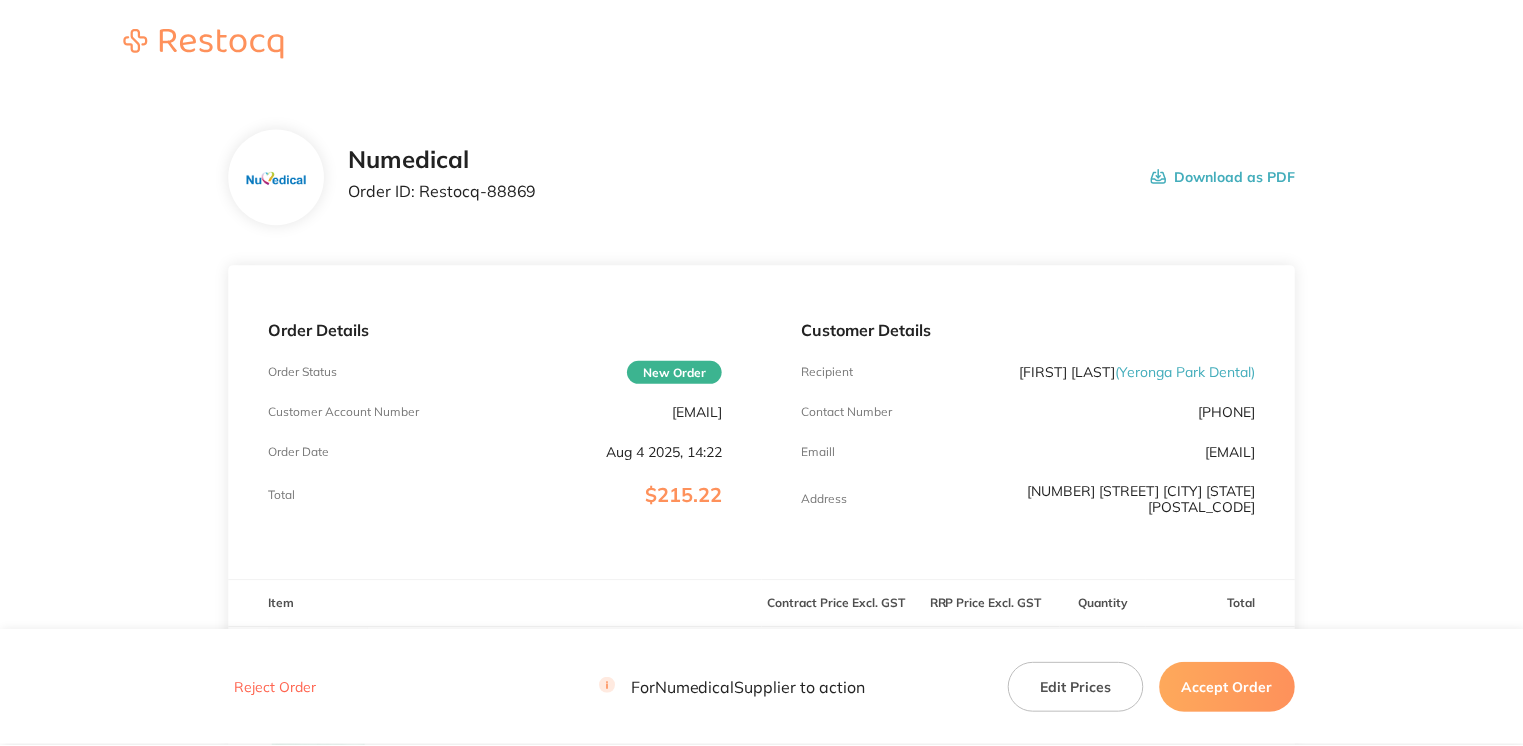 scroll, scrollTop: 0, scrollLeft: 0, axis: both 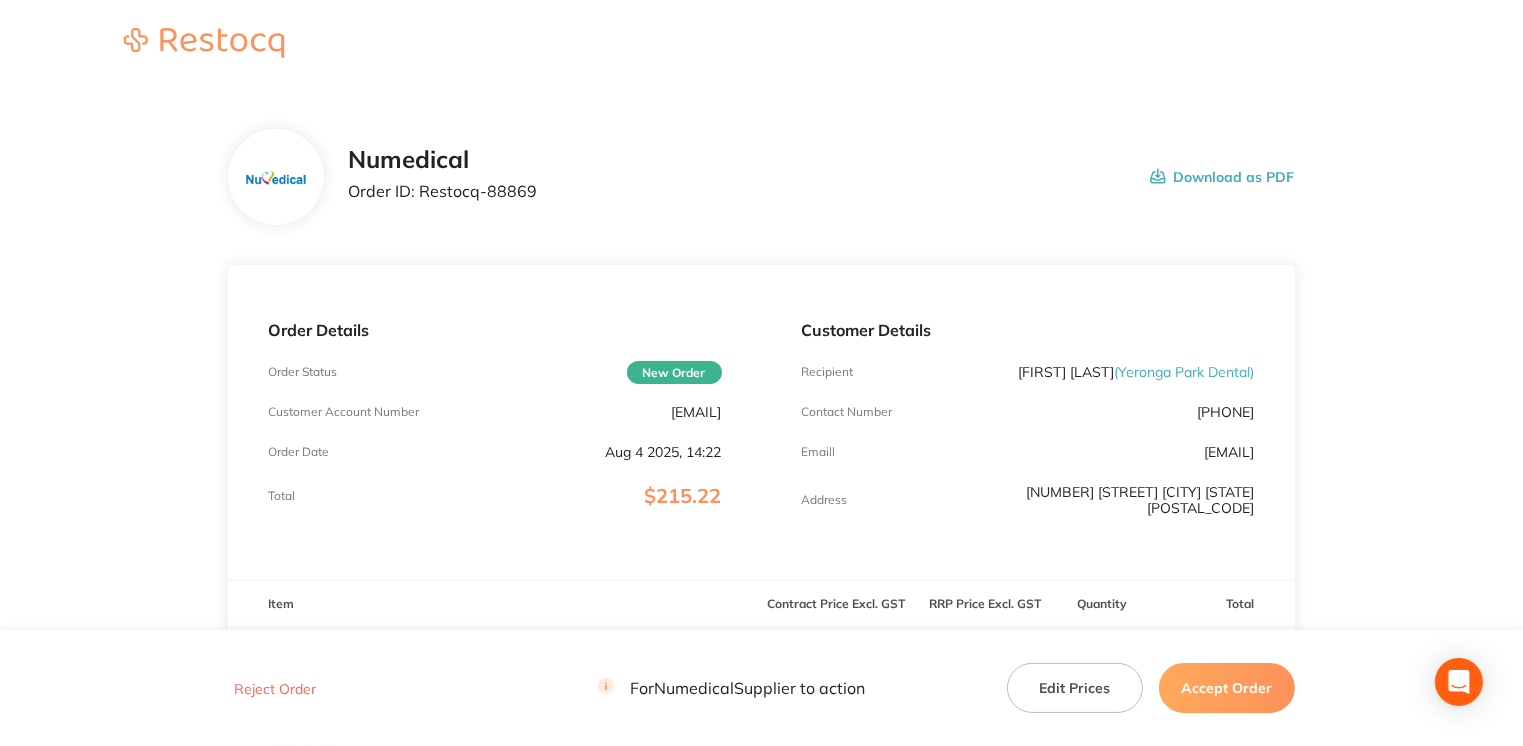click on "Accept Order" at bounding box center (1227, 688) 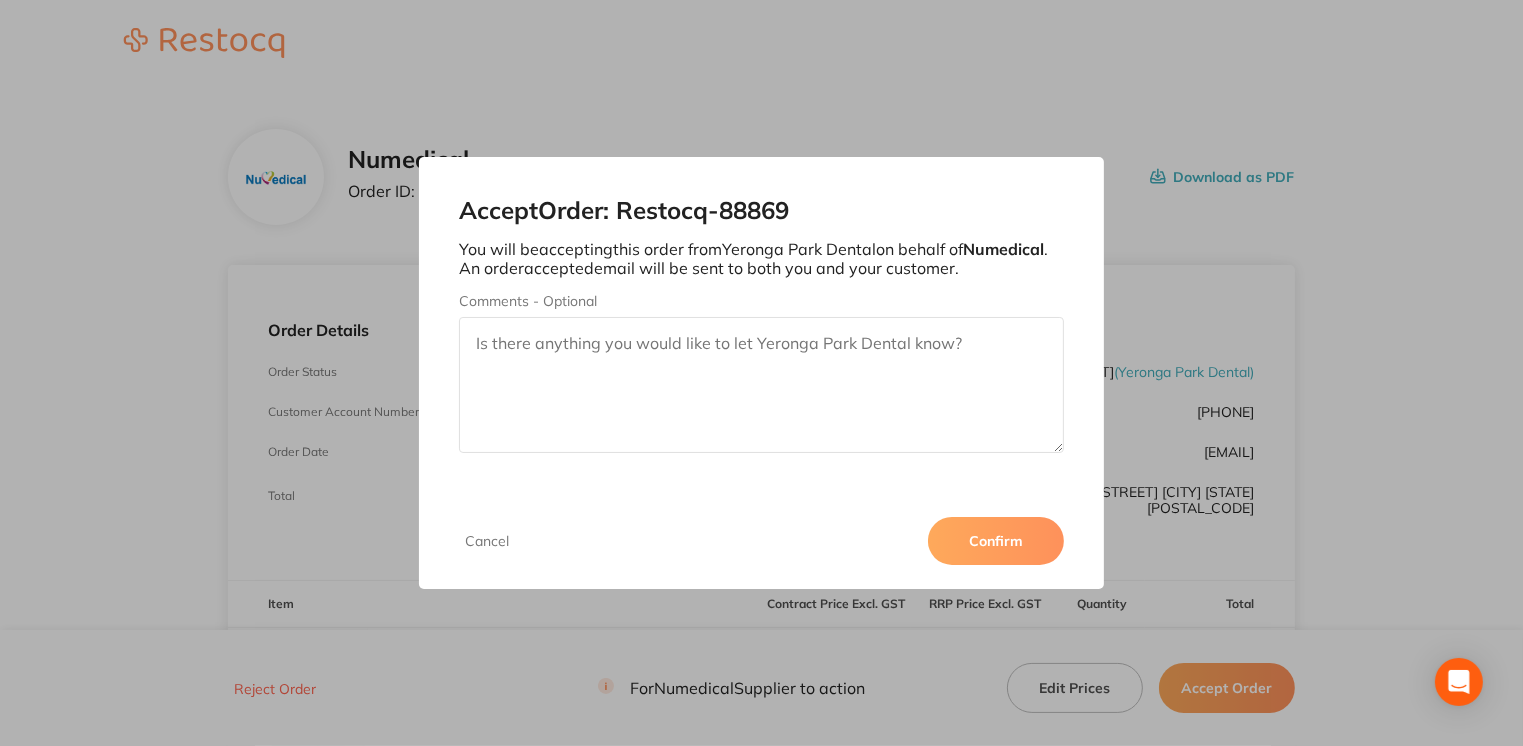 click on "Confirm" at bounding box center (996, 541) 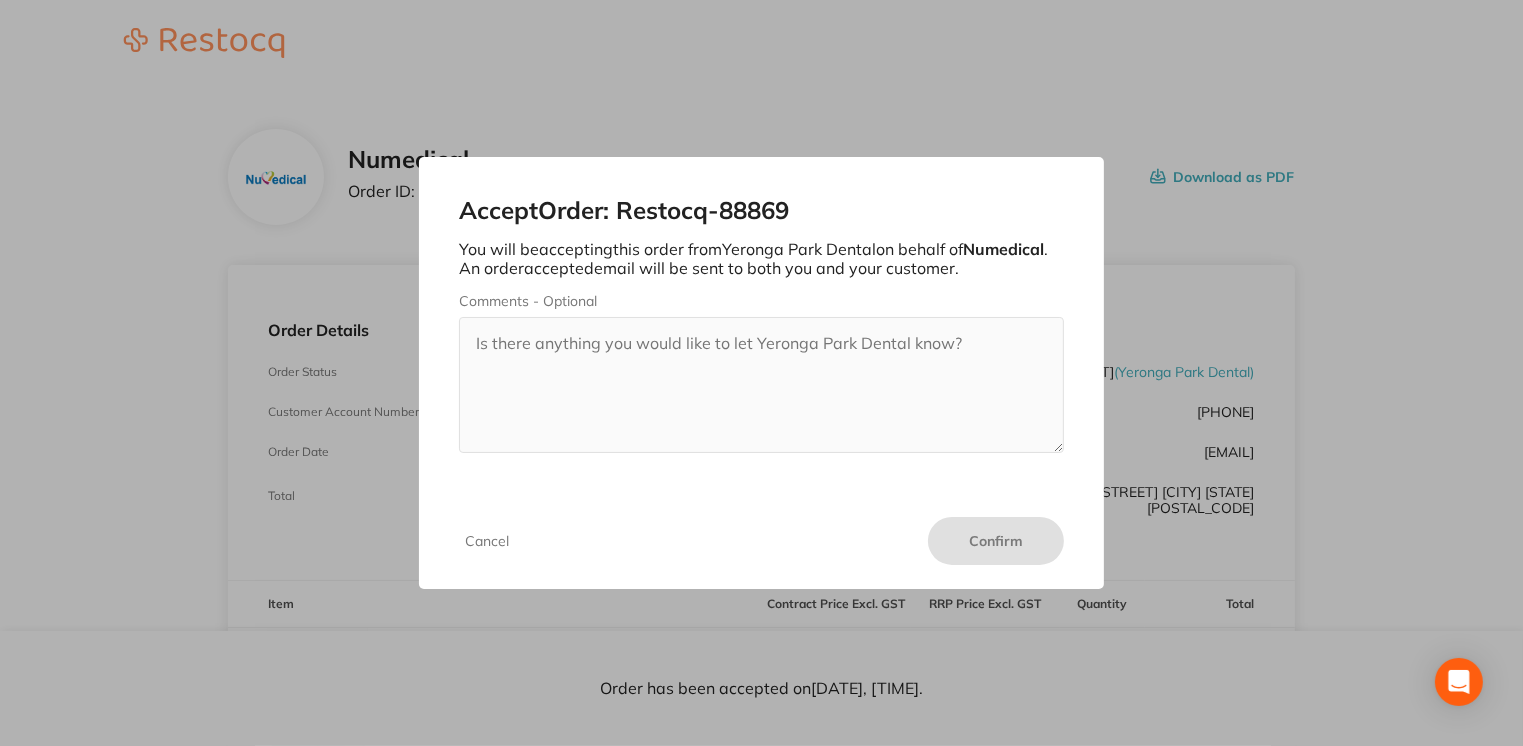 click on "Cancel" at bounding box center (487, 541) 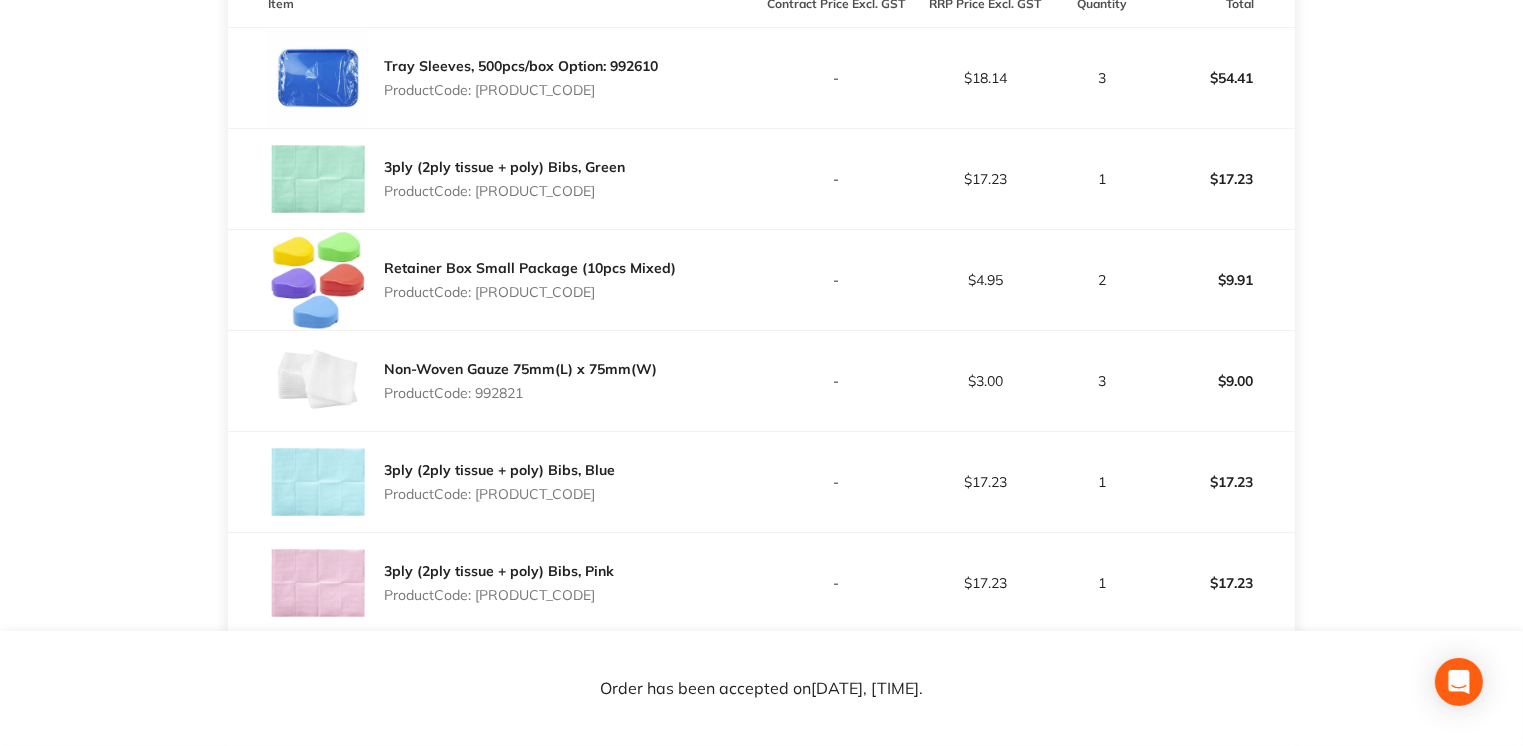 scroll, scrollTop: 588, scrollLeft: 0, axis: vertical 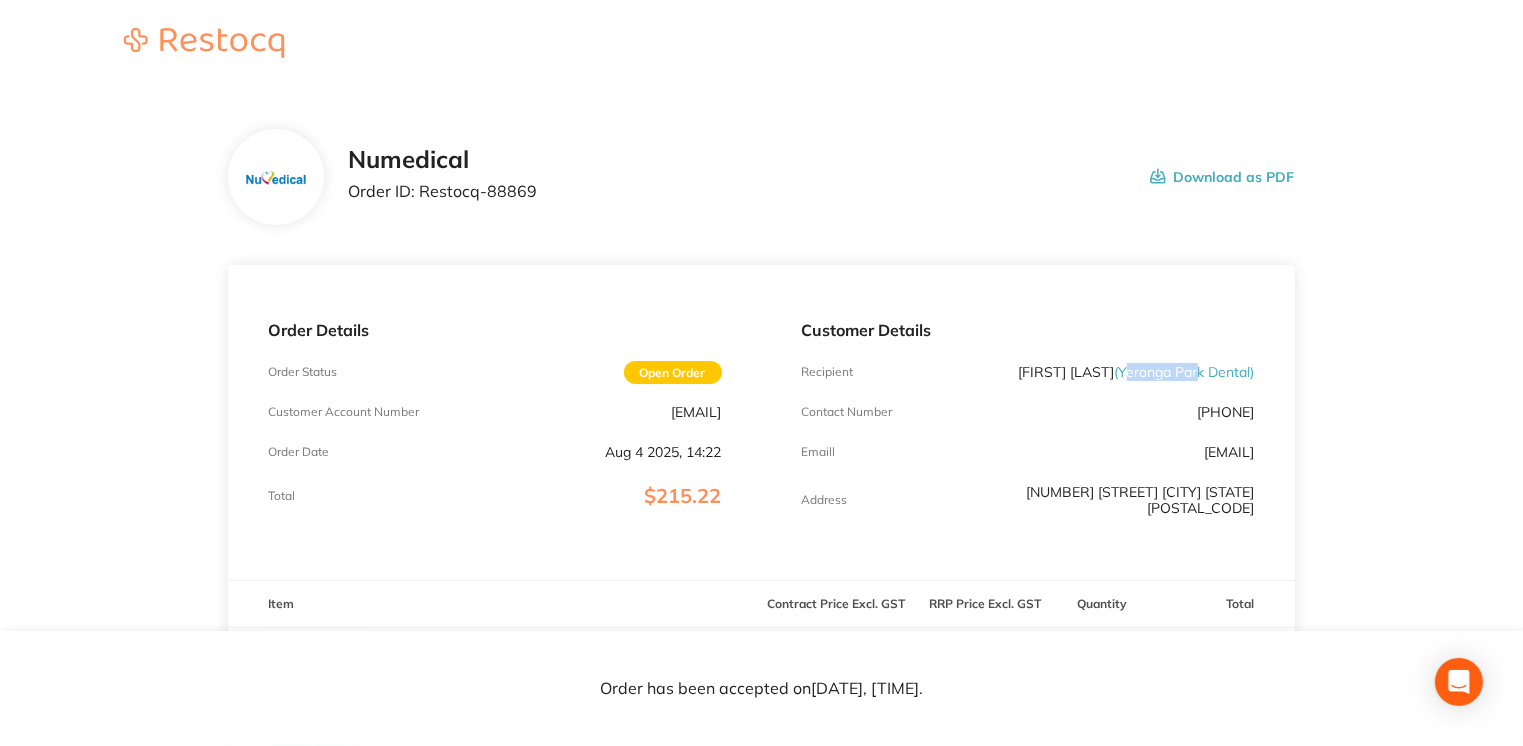 drag, startPoint x: 1121, startPoint y: 373, endPoint x: 1198, endPoint y: 365, distance: 77.41447 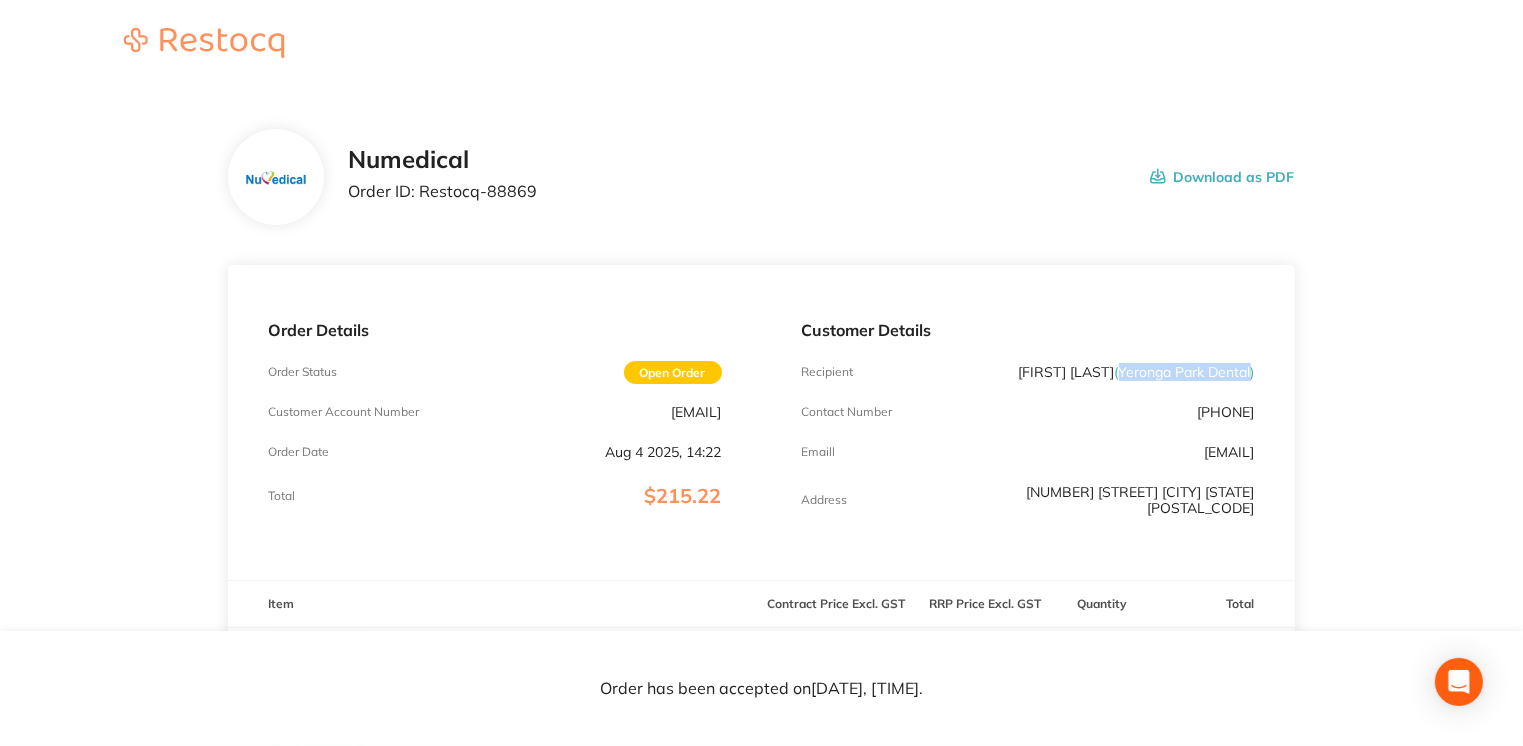 drag, startPoint x: 1113, startPoint y: 374, endPoint x: 1252, endPoint y: 366, distance: 139.23003 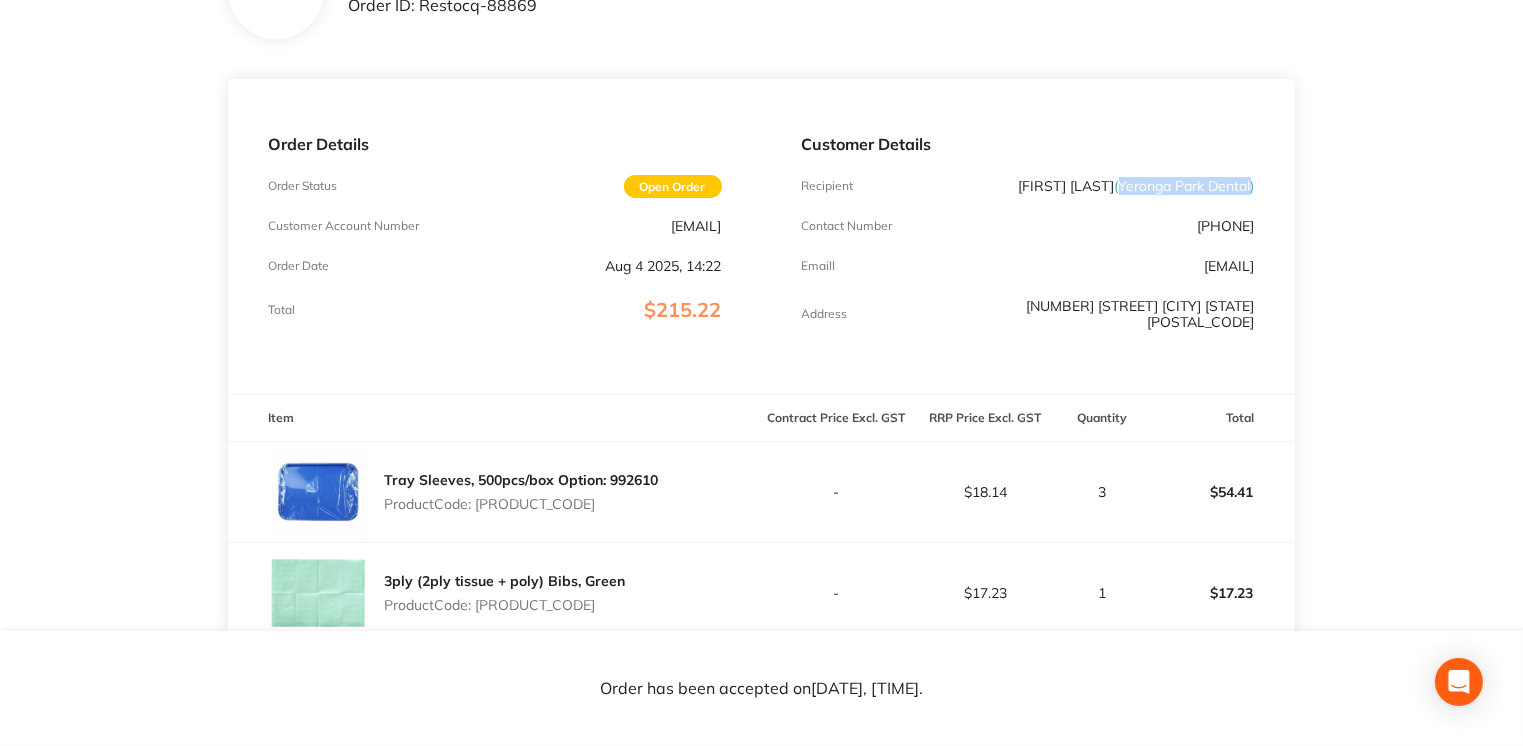 scroll, scrollTop: 192, scrollLeft: 0, axis: vertical 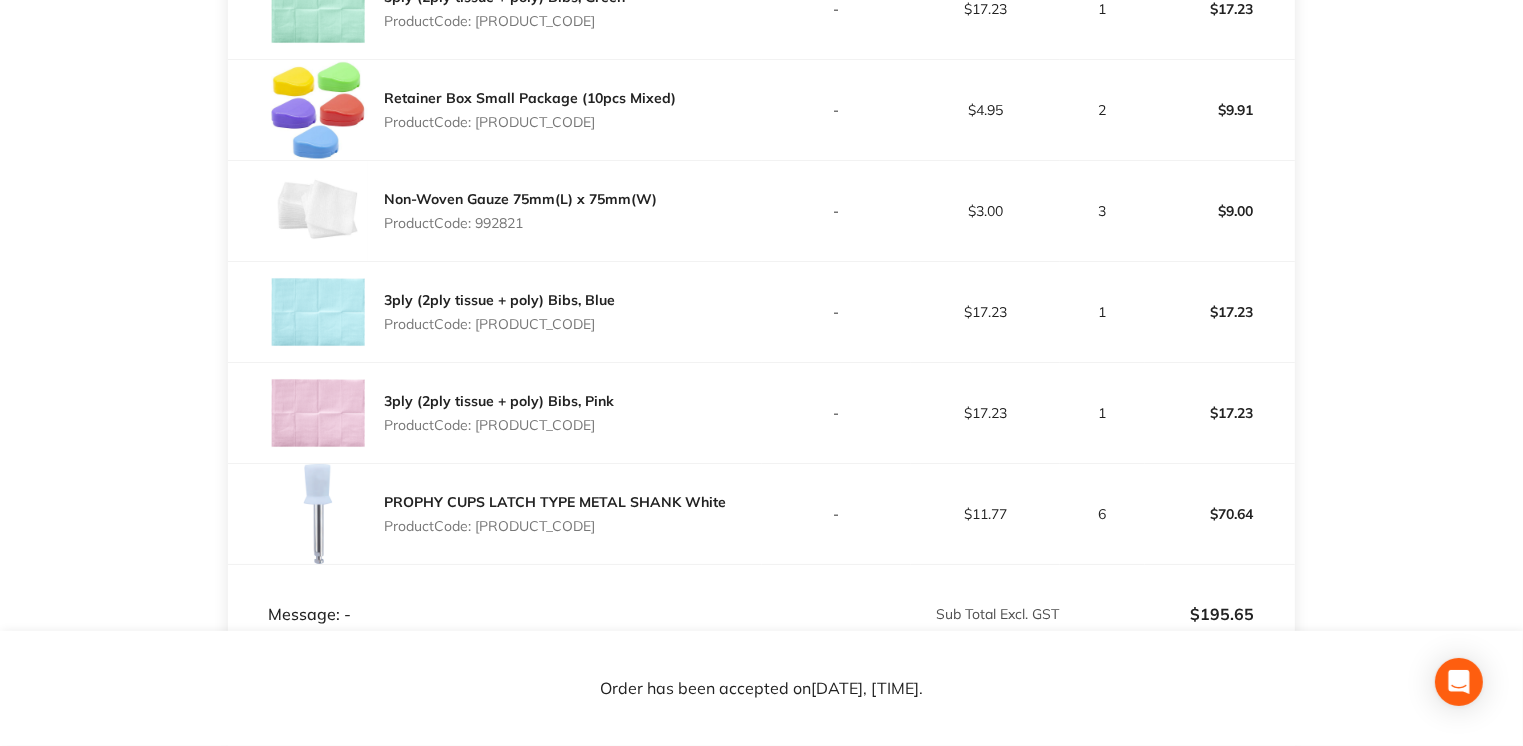 drag, startPoint x: 1521, startPoint y: 342, endPoint x: 1527, endPoint y: 295, distance: 47.38143 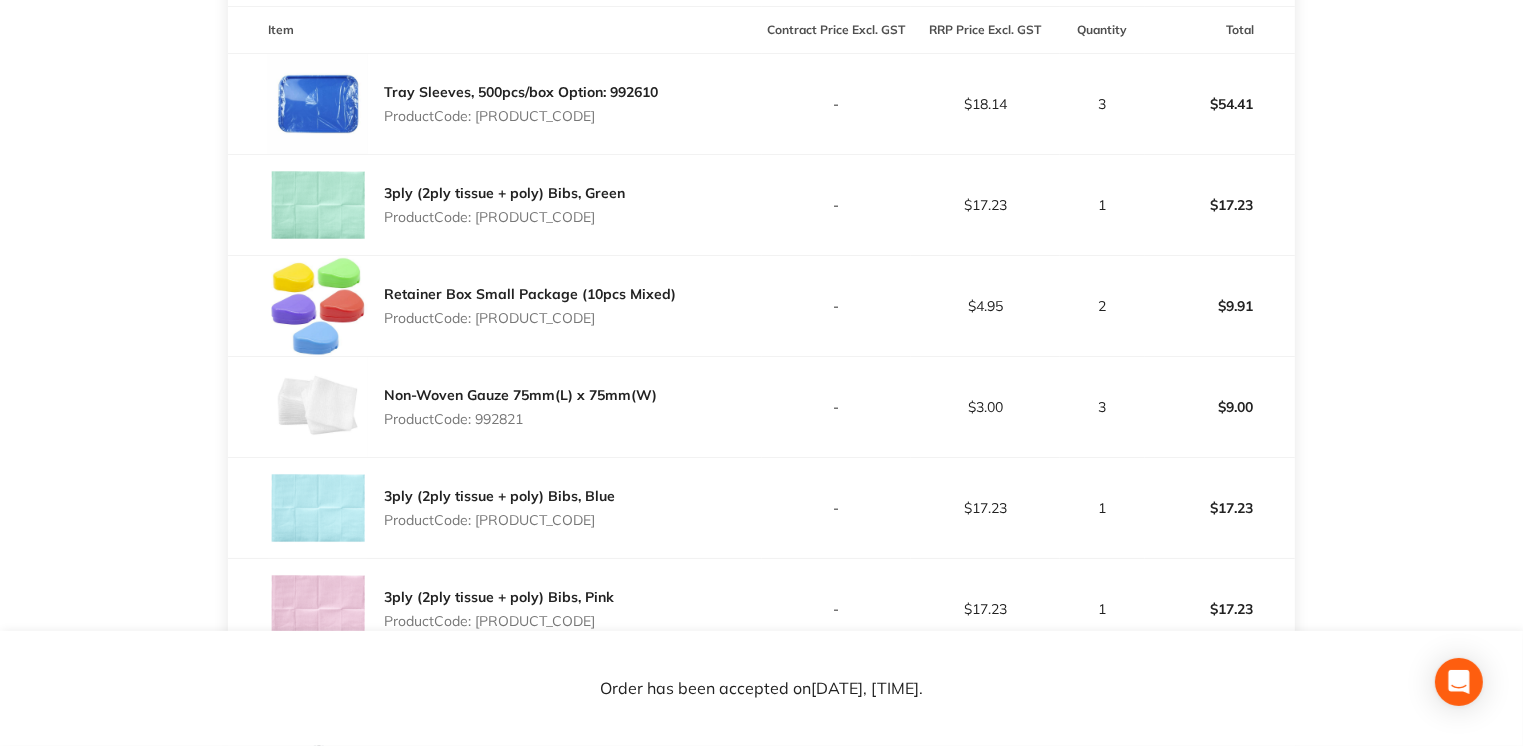 scroll, scrollTop: 544, scrollLeft: 0, axis: vertical 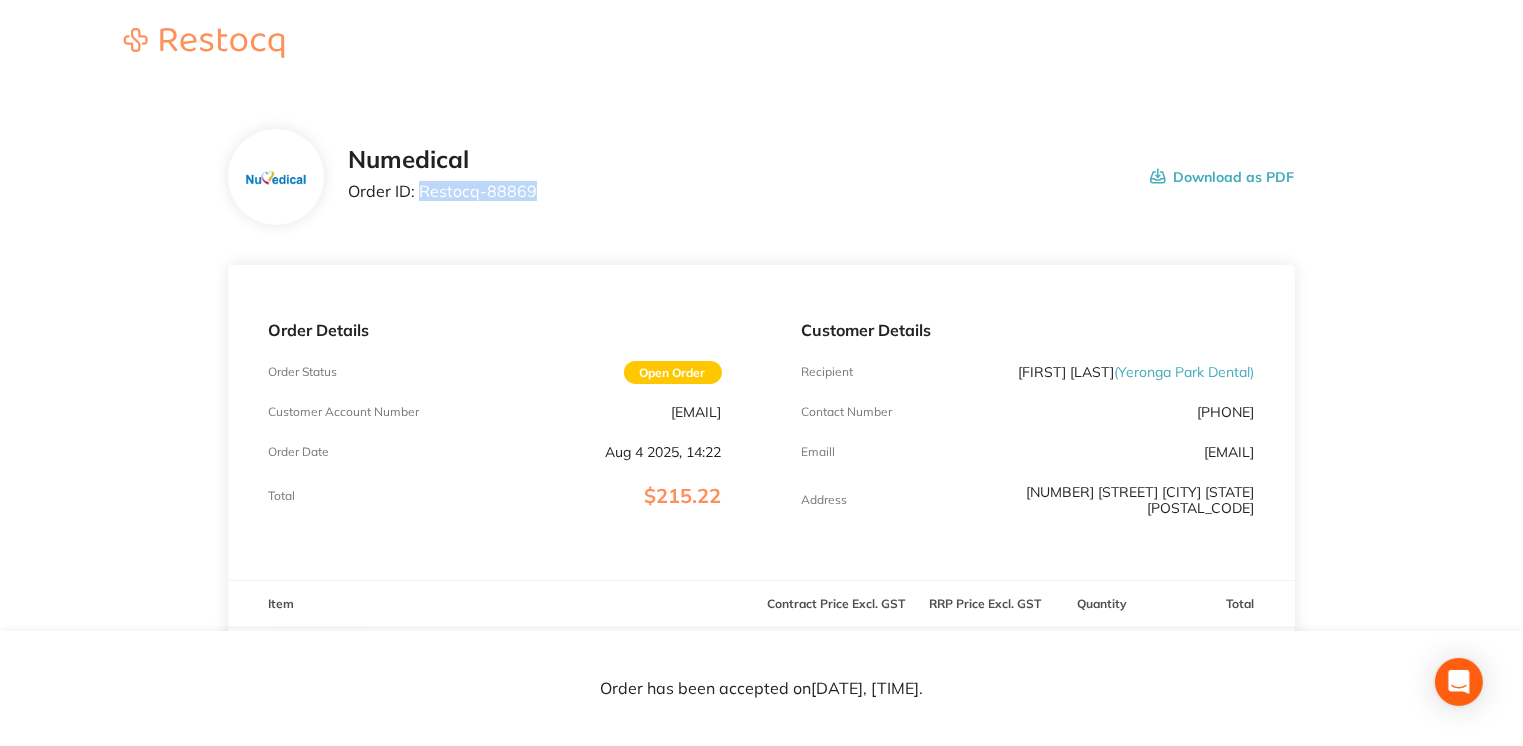 drag, startPoint x: 418, startPoint y: 191, endPoint x: 592, endPoint y: 198, distance: 174.14075 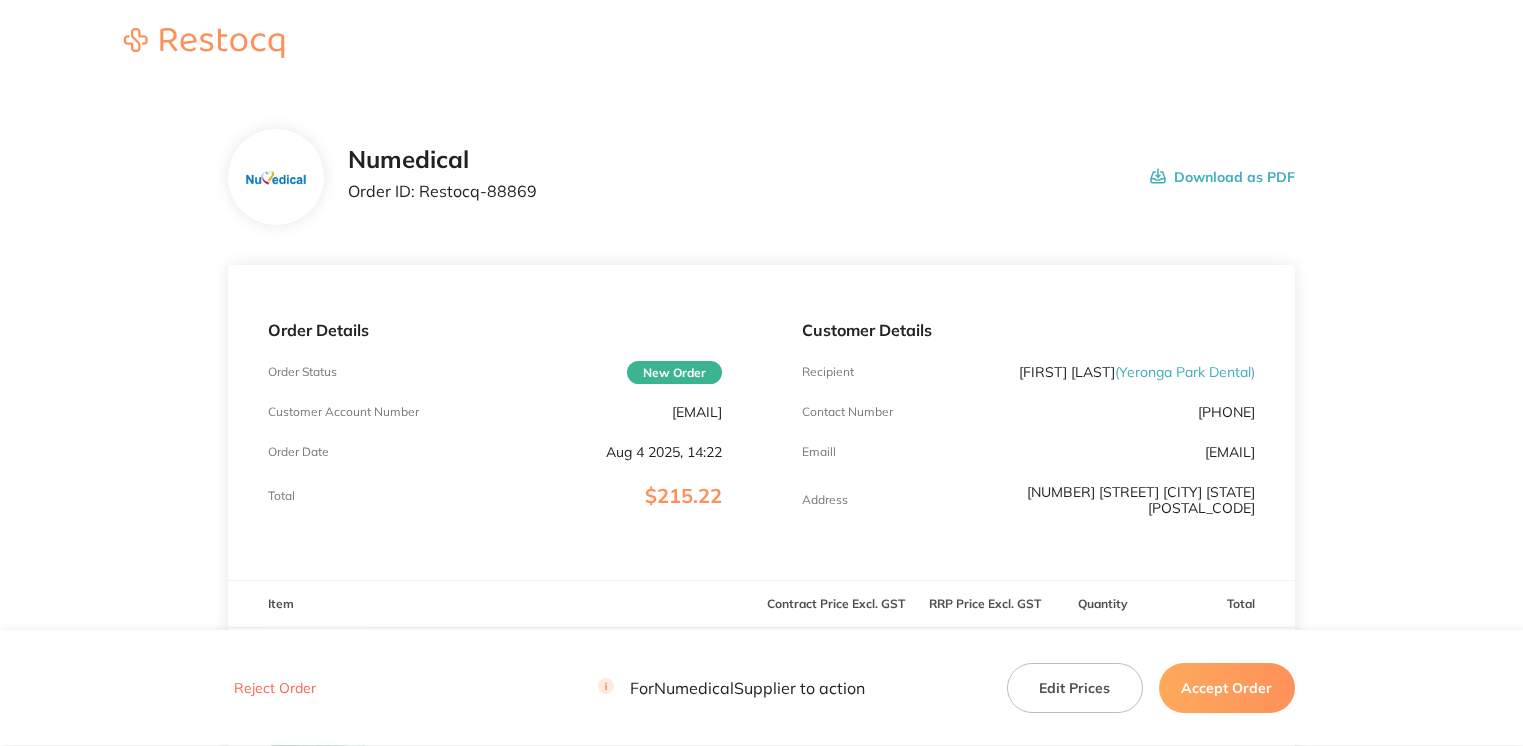 scroll, scrollTop: 0, scrollLeft: 0, axis: both 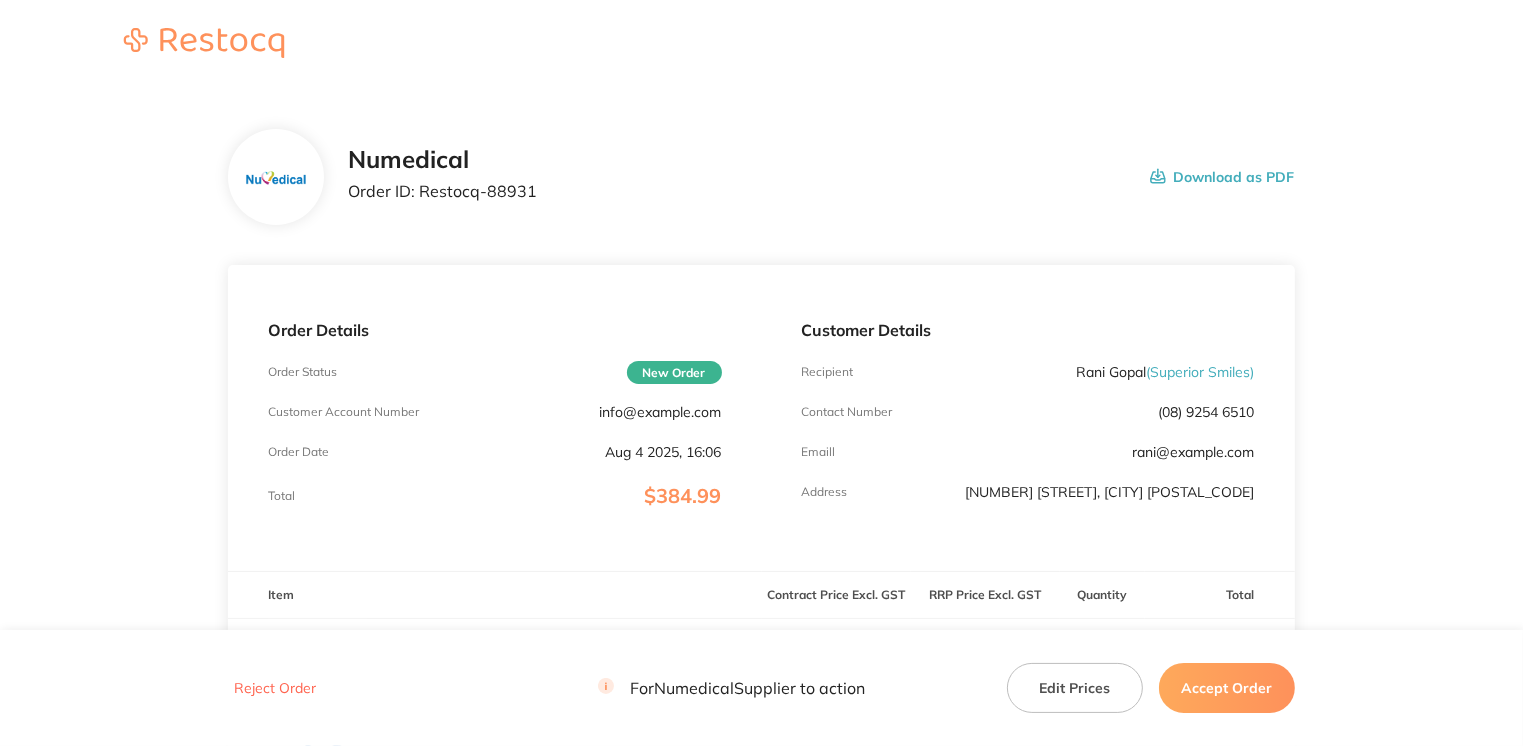 click on "Accept Order" at bounding box center (1227, 688) 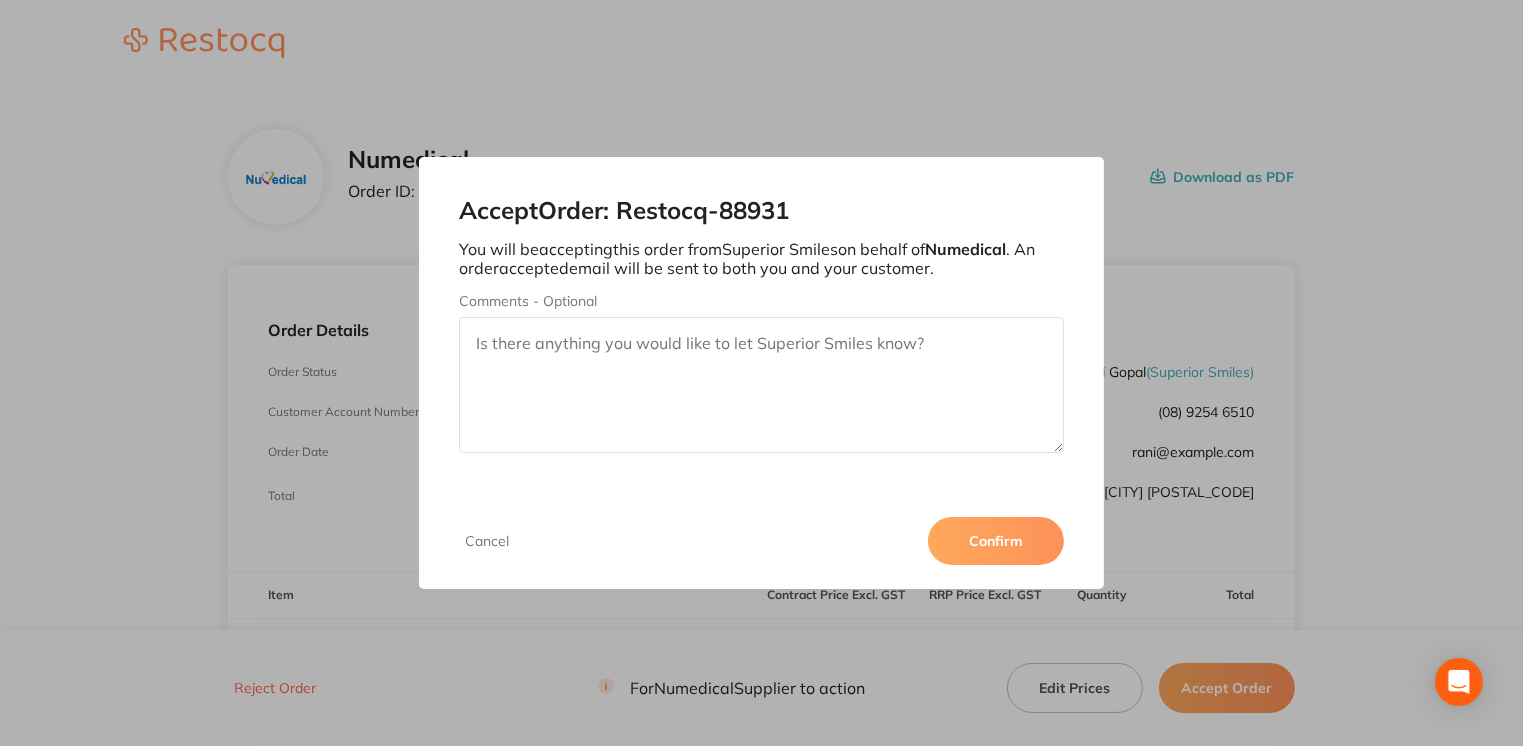 click on "Confirm" at bounding box center [996, 541] 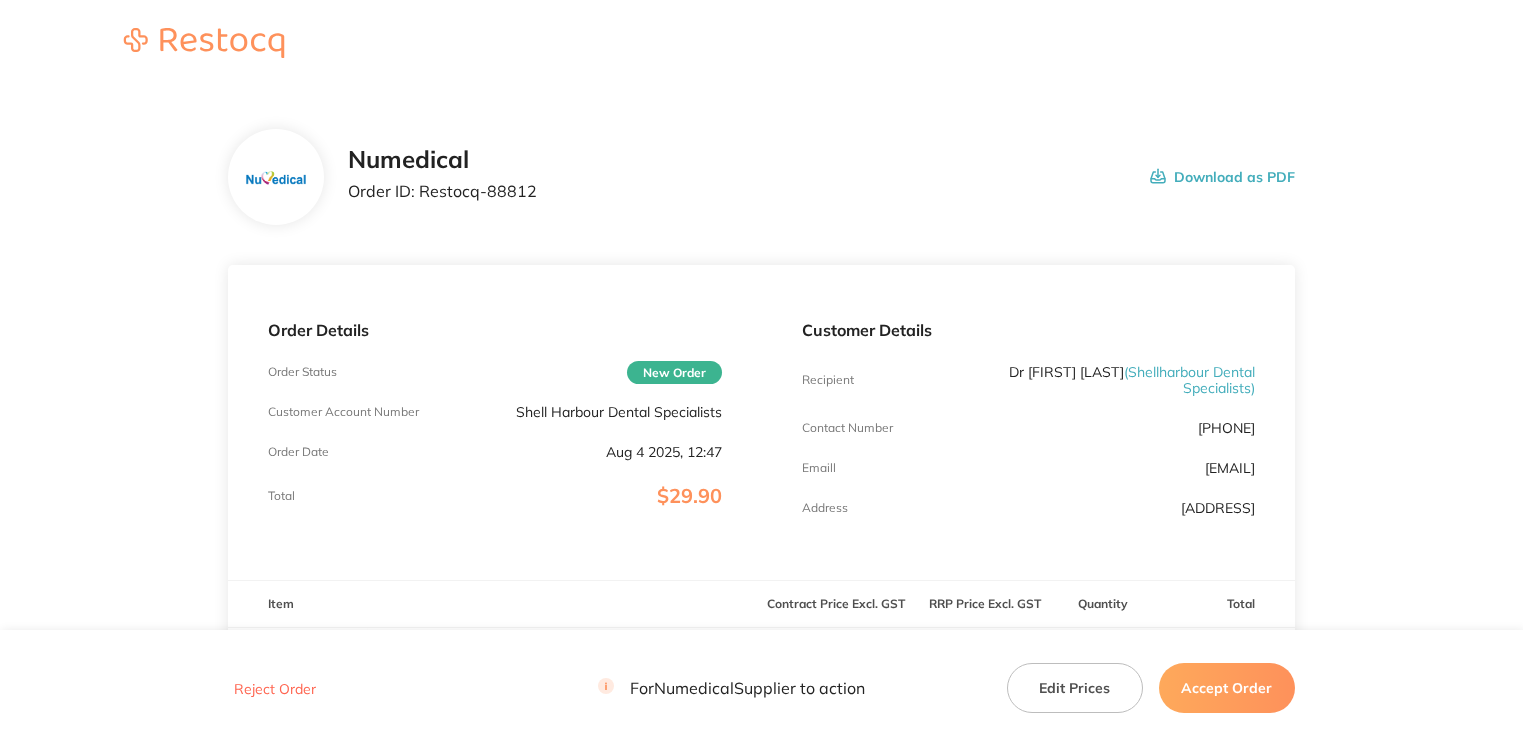 scroll, scrollTop: 0, scrollLeft: 0, axis: both 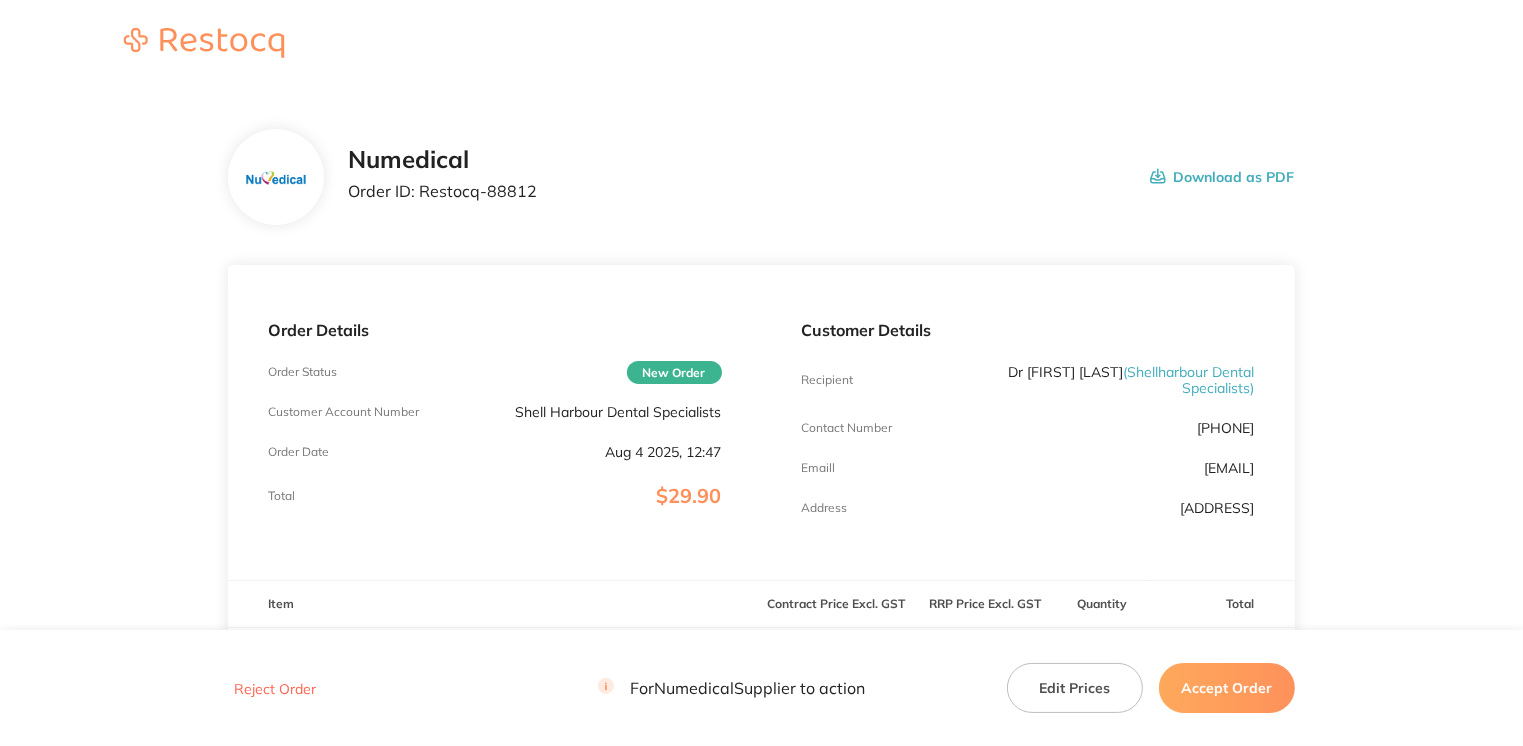 click on "Accept Order" at bounding box center (1227, 688) 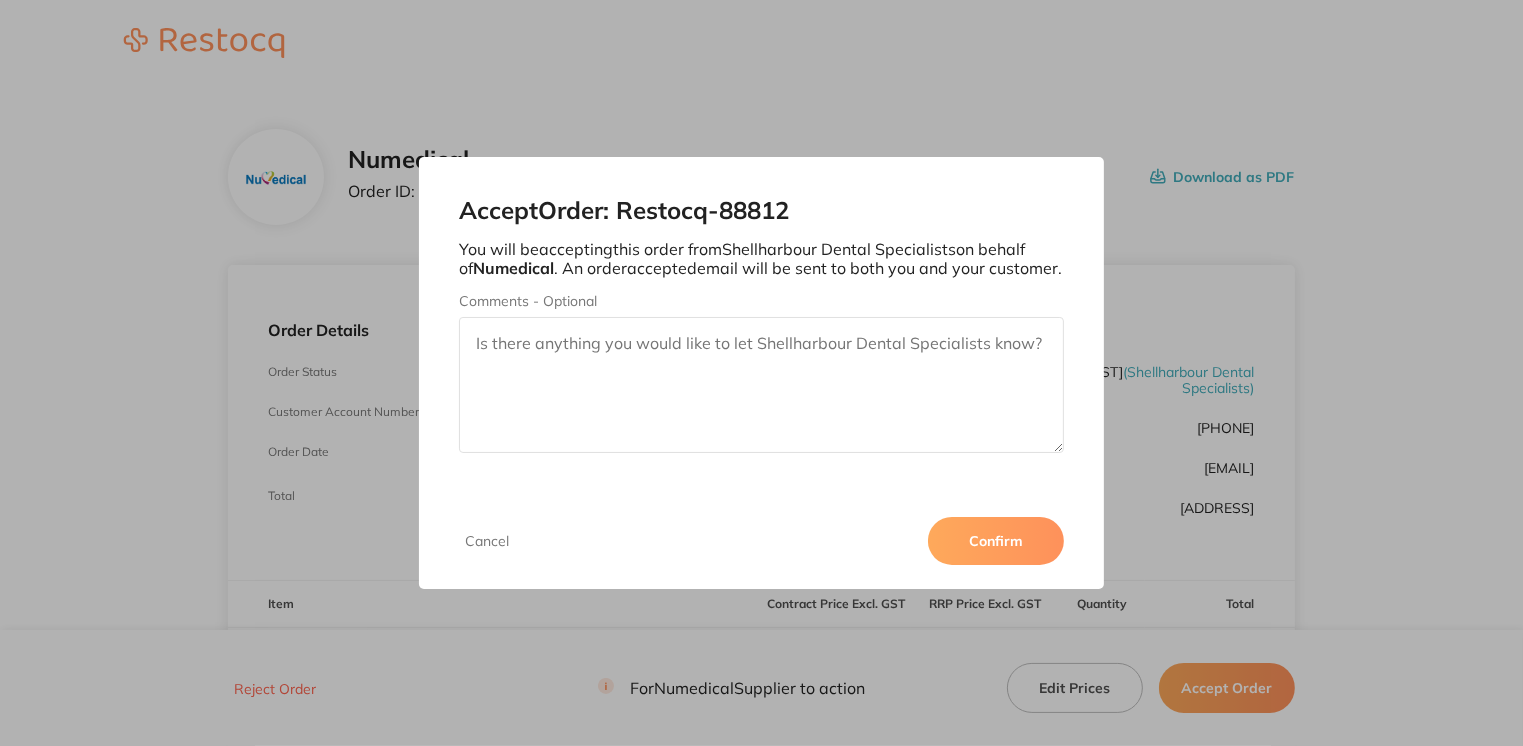 click on "Confirm" at bounding box center (996, 541) 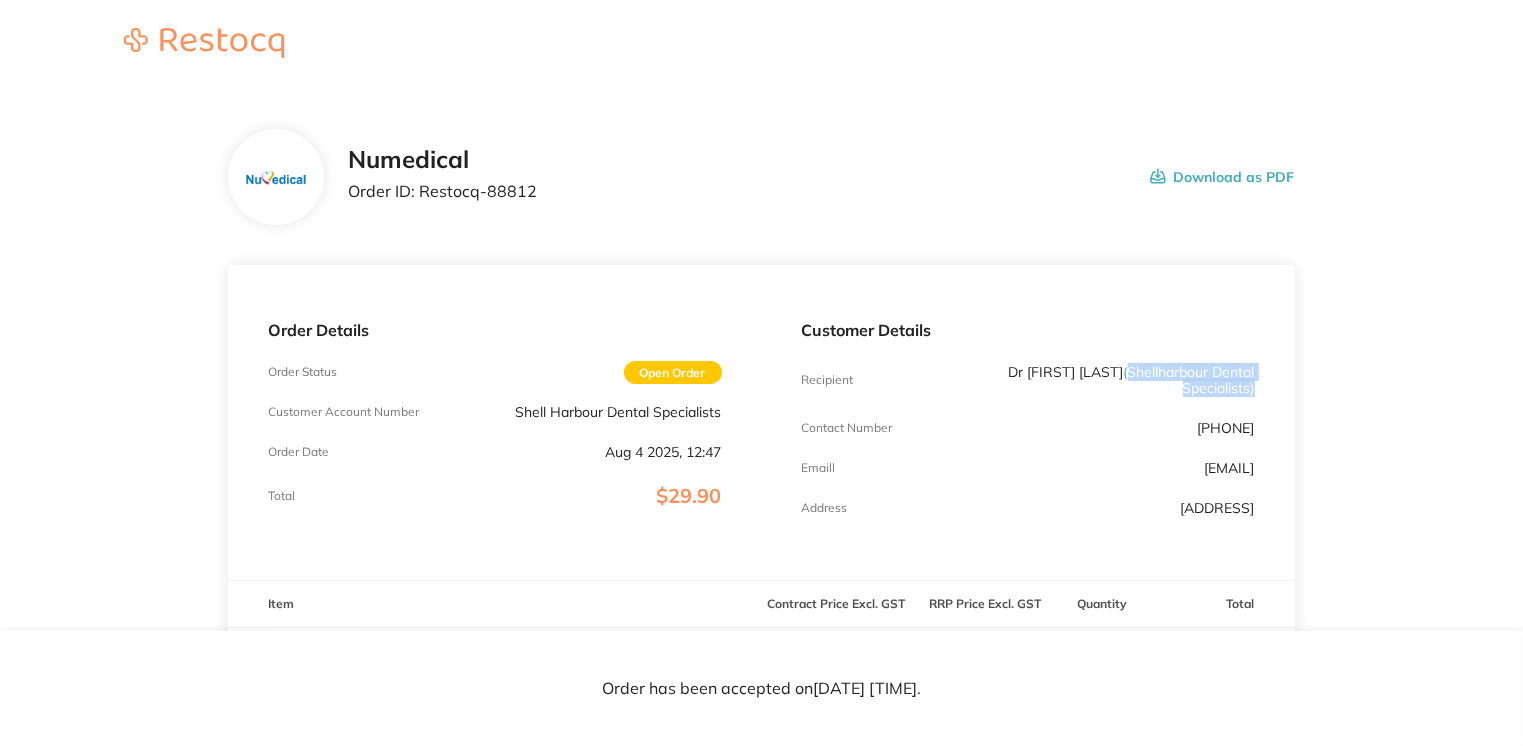 drag, startPoint x: 1171, startPoint y: 372, endPoint x: 1256, endPoint y: 385, distance: 85.98837 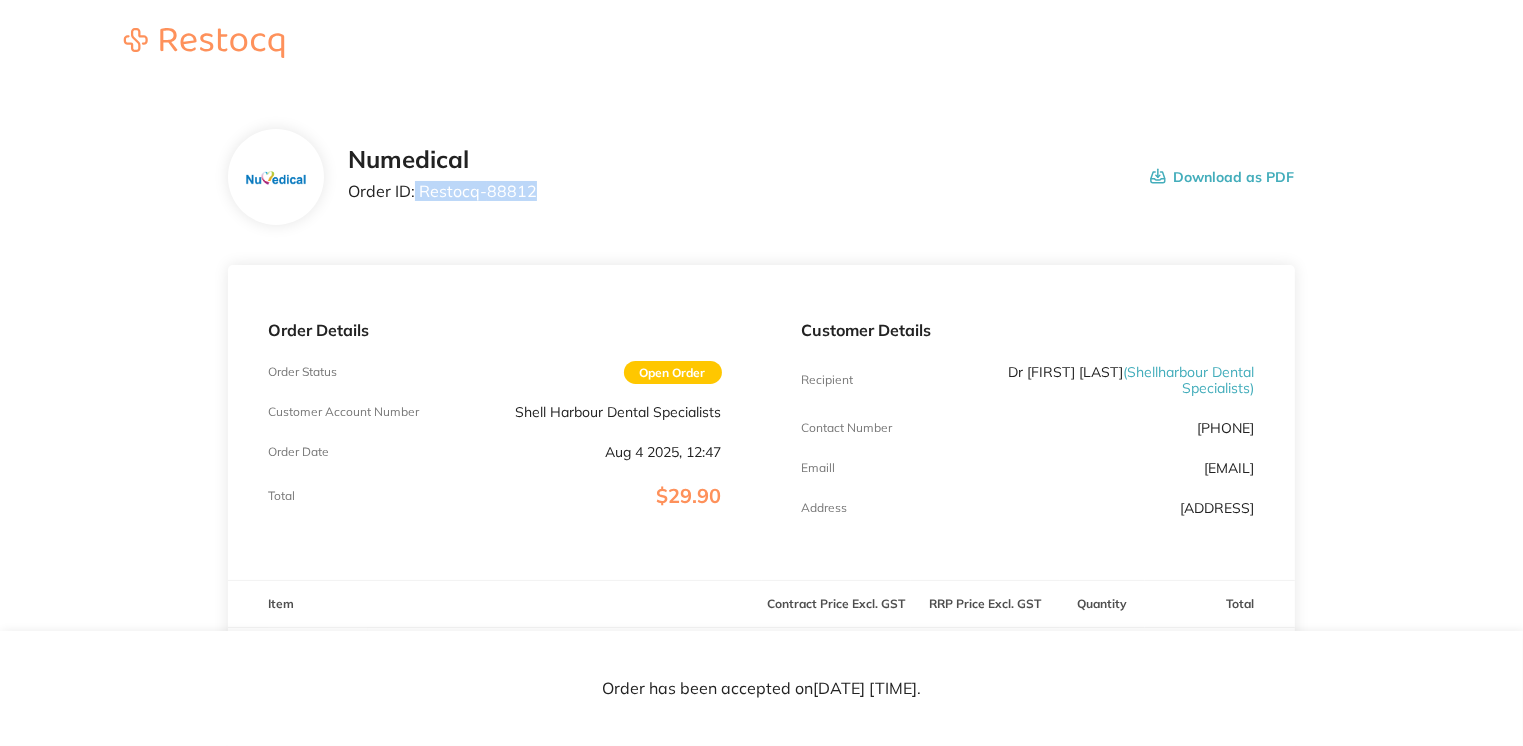 drag, startPoint x: 412, startPoint y: 191, endPoint x: 537, endPoint y: 189, distance: 125.016 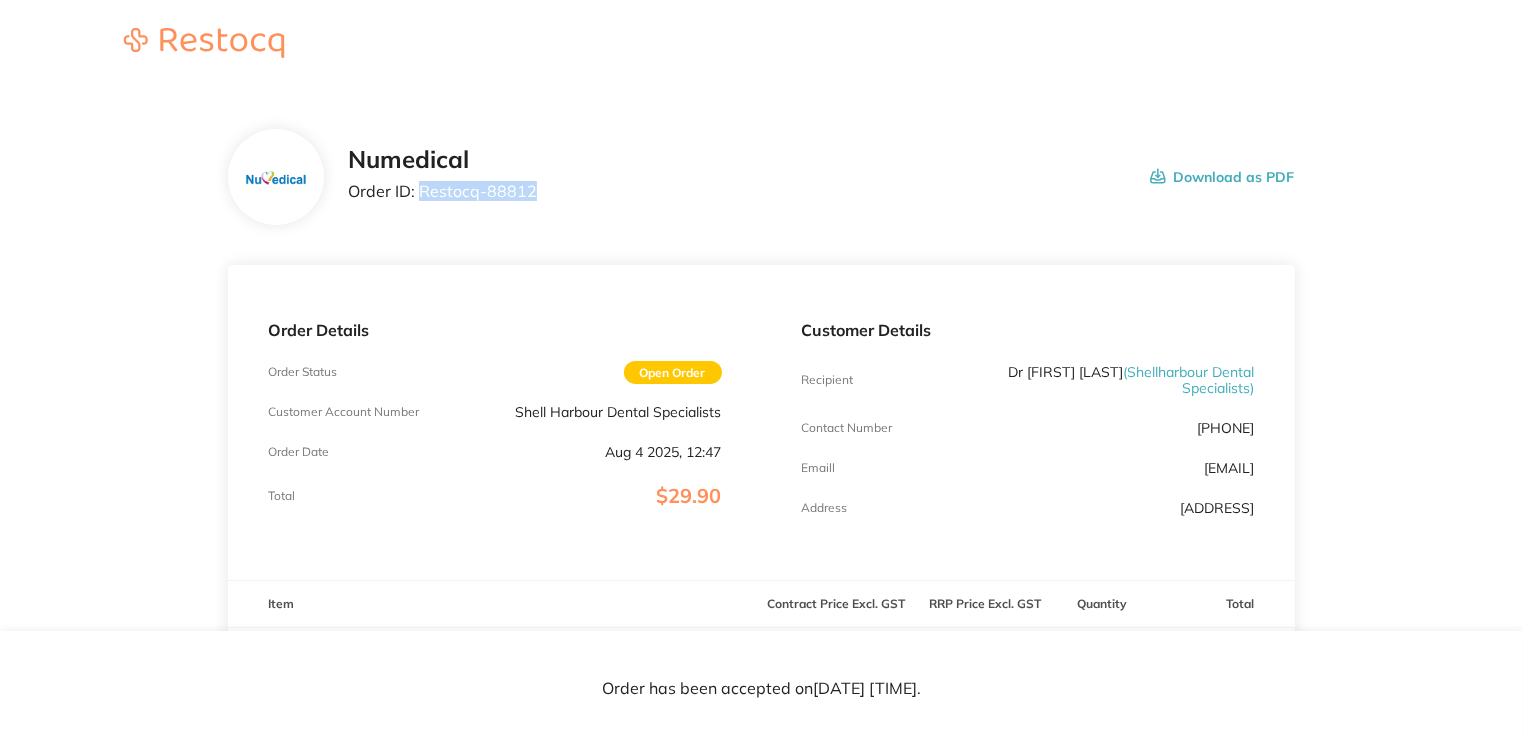 drag, startPoint x: 420, startPoint y: 189, endPoint x: 576, endPoint y: 195, distance: 156.11534 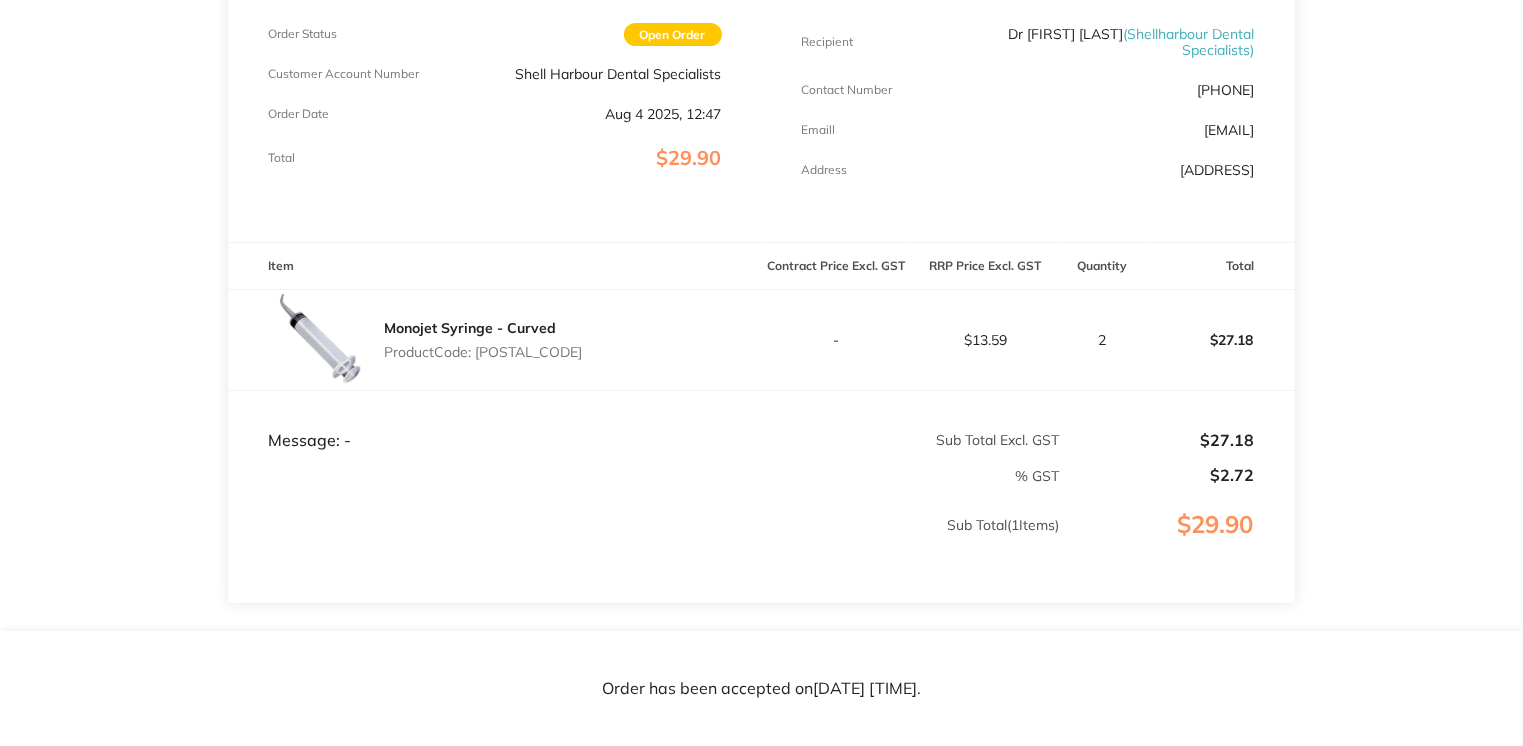 scroll, scrollTop: 335, scrollLeft: 0, axis: vertical 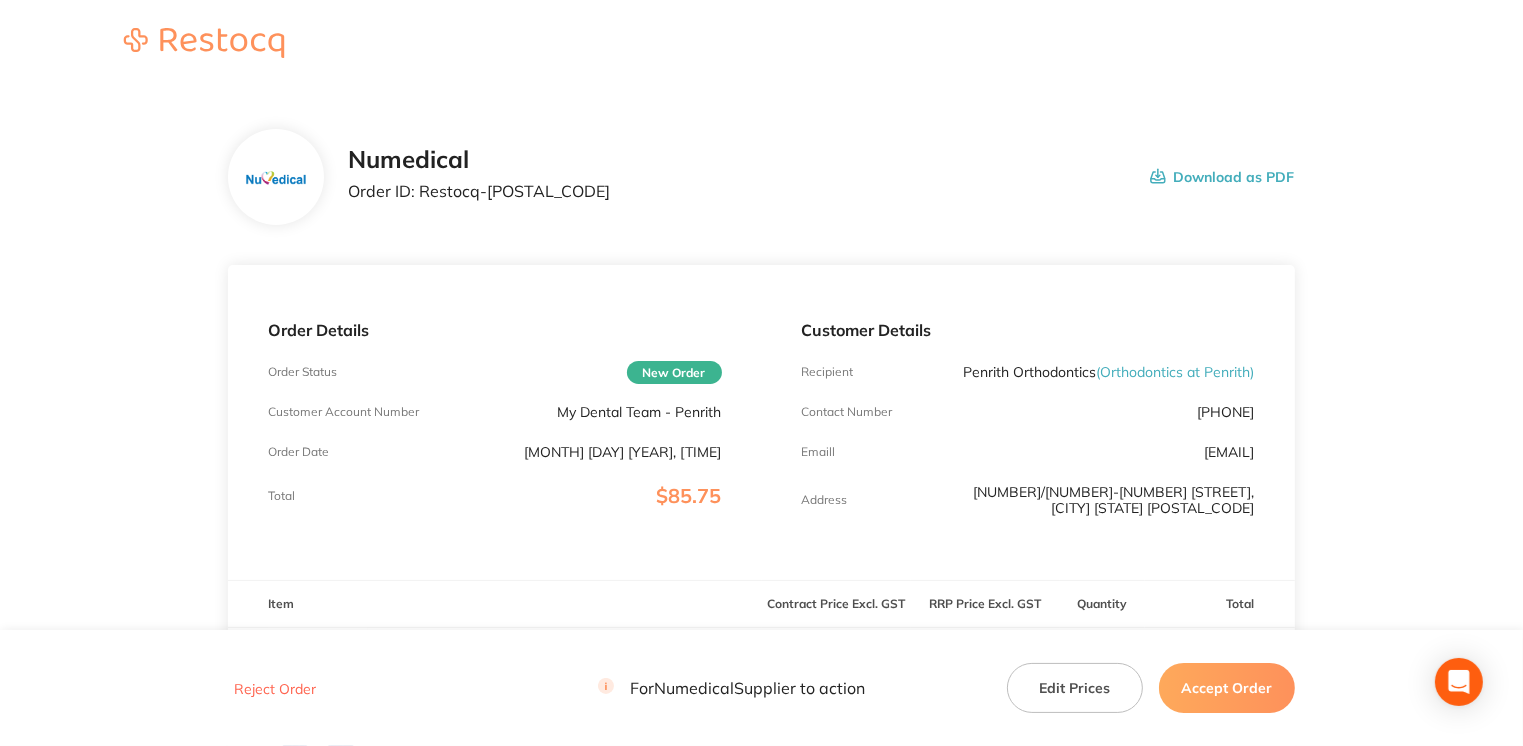 click on "Accept Order" at bounding box center [1227, 688] 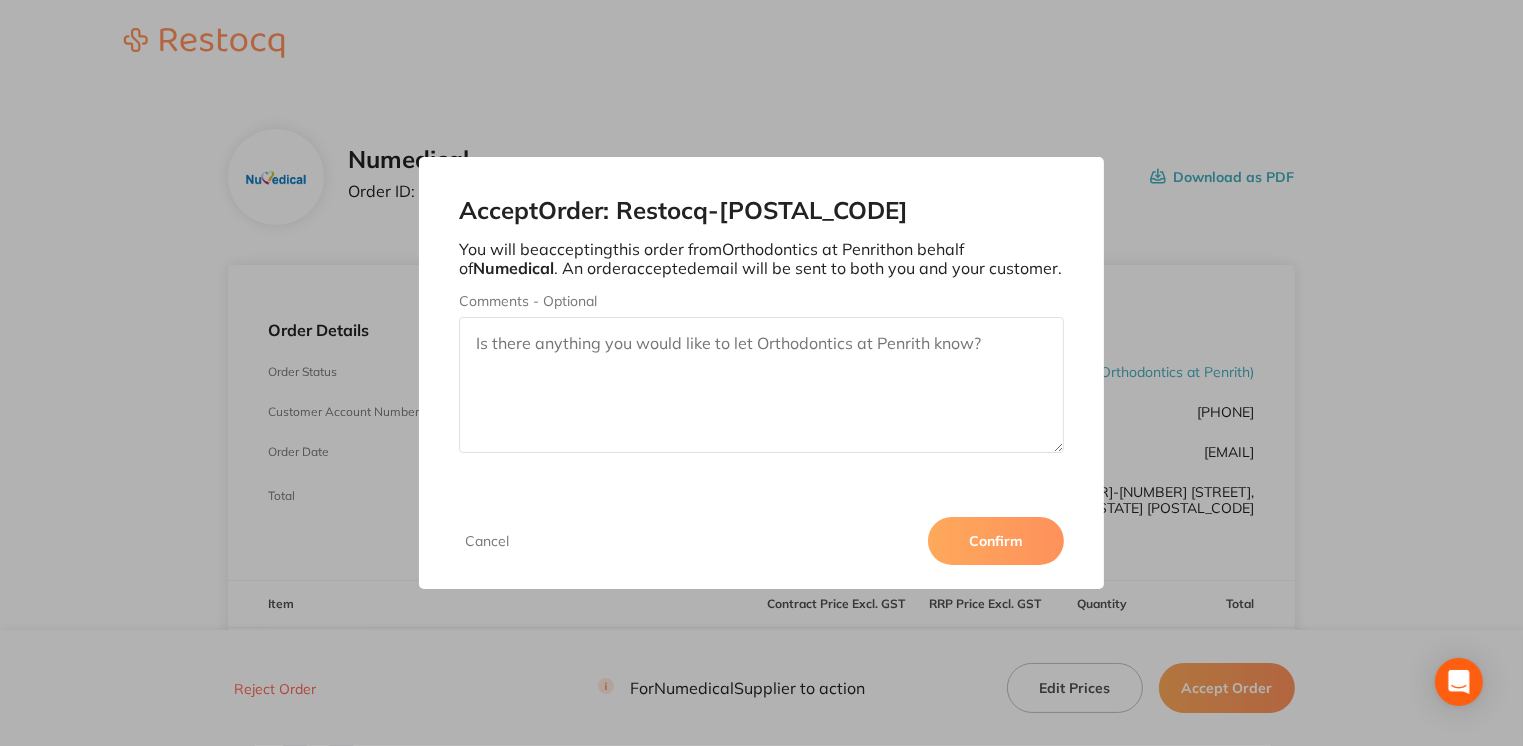 click on "Confirm" at bounding box center [996, 541] 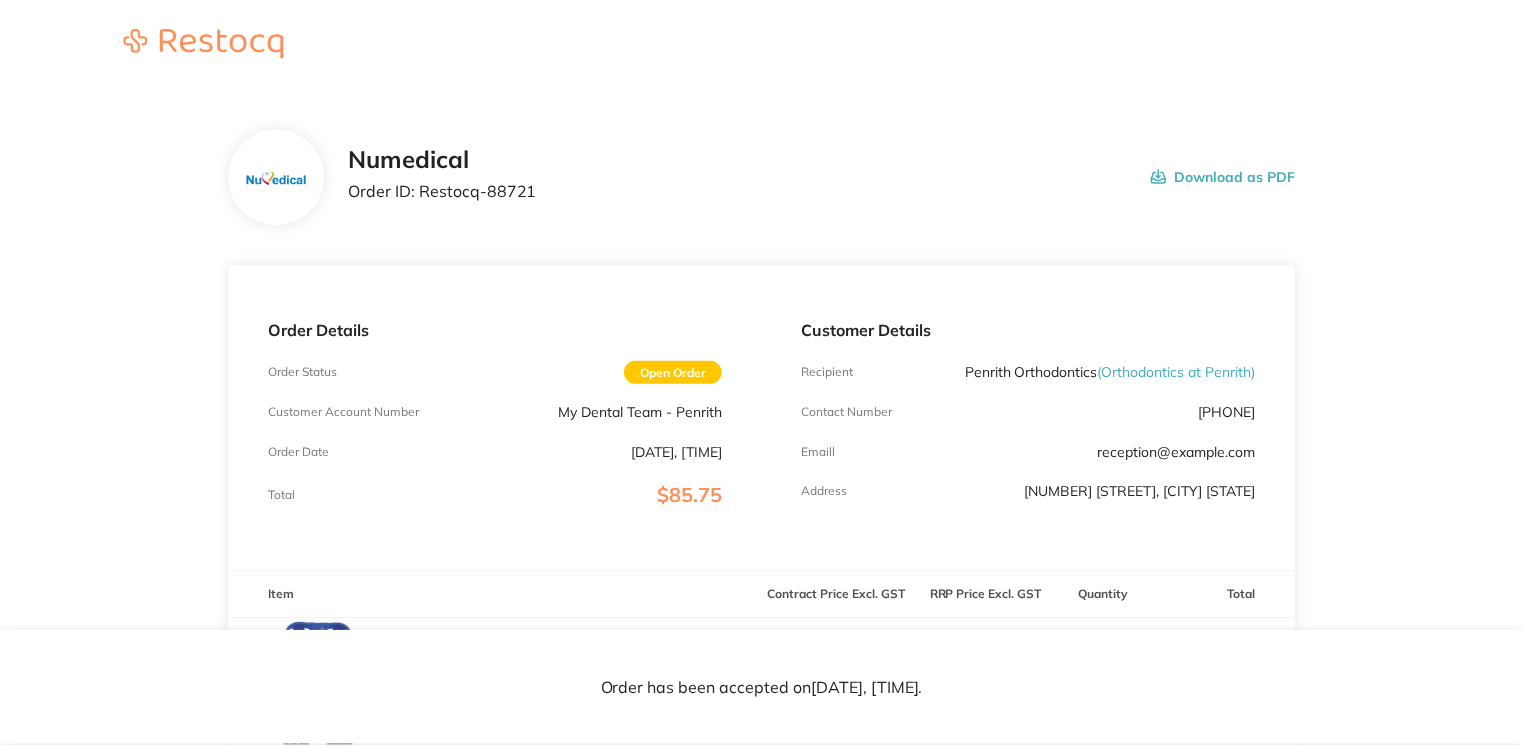 scroll, scrollTop: 0, scrollLeft: 0, axis: both 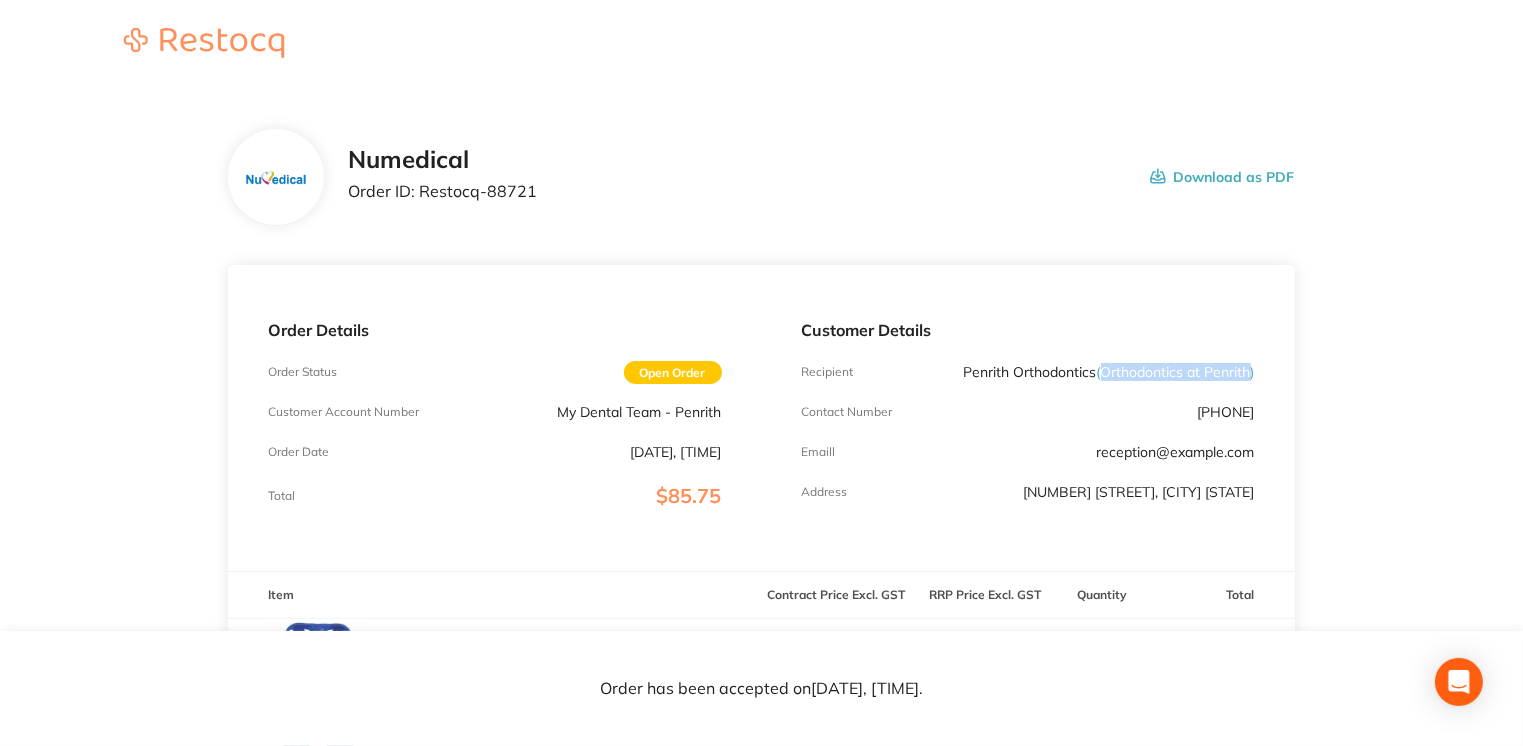 drag, startPoint x: 1101, startPoint y: 369, endPoint x: 1249, endPoint y: 372, distance: 148.0304 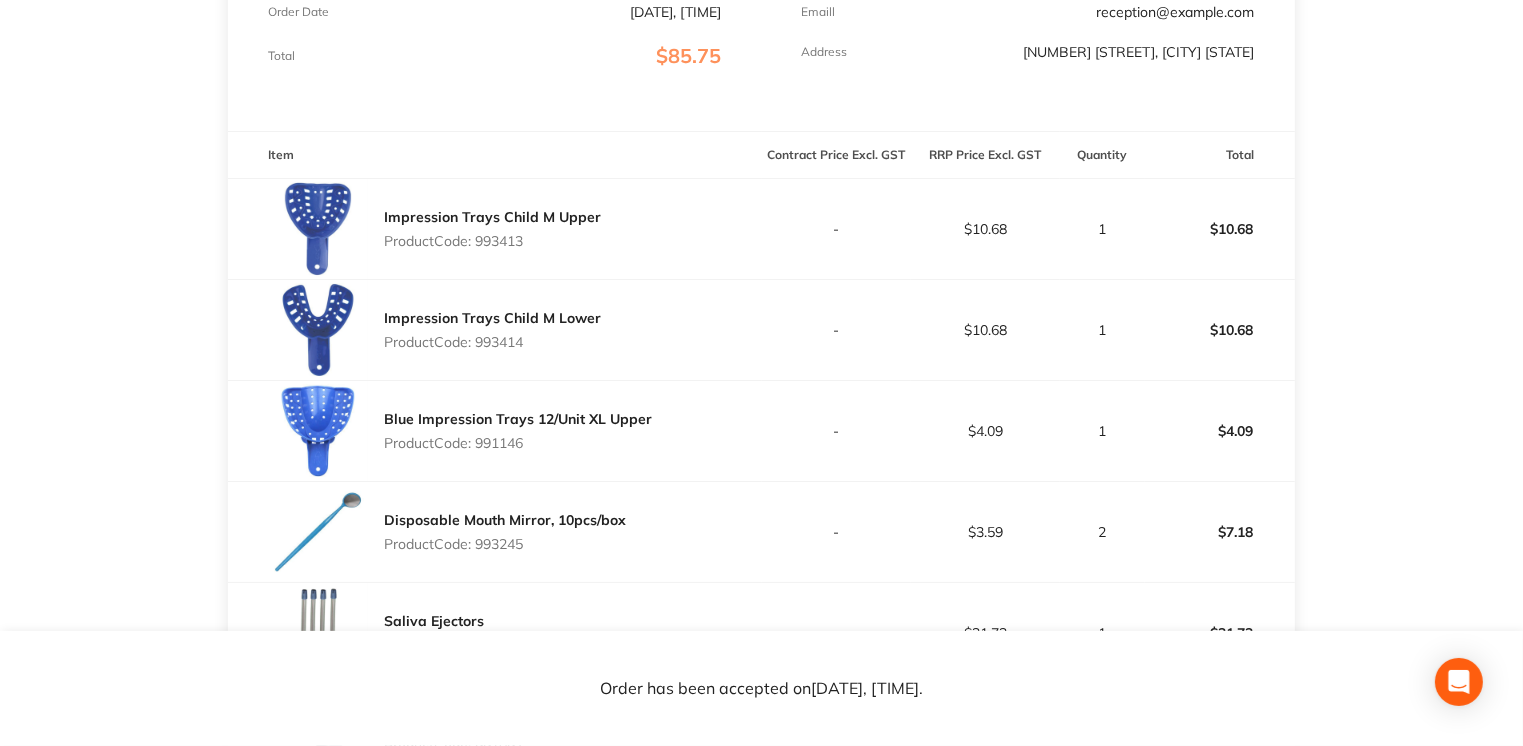 scroll, scrollTop: 412, scrollLeft: 0, axis: vertical 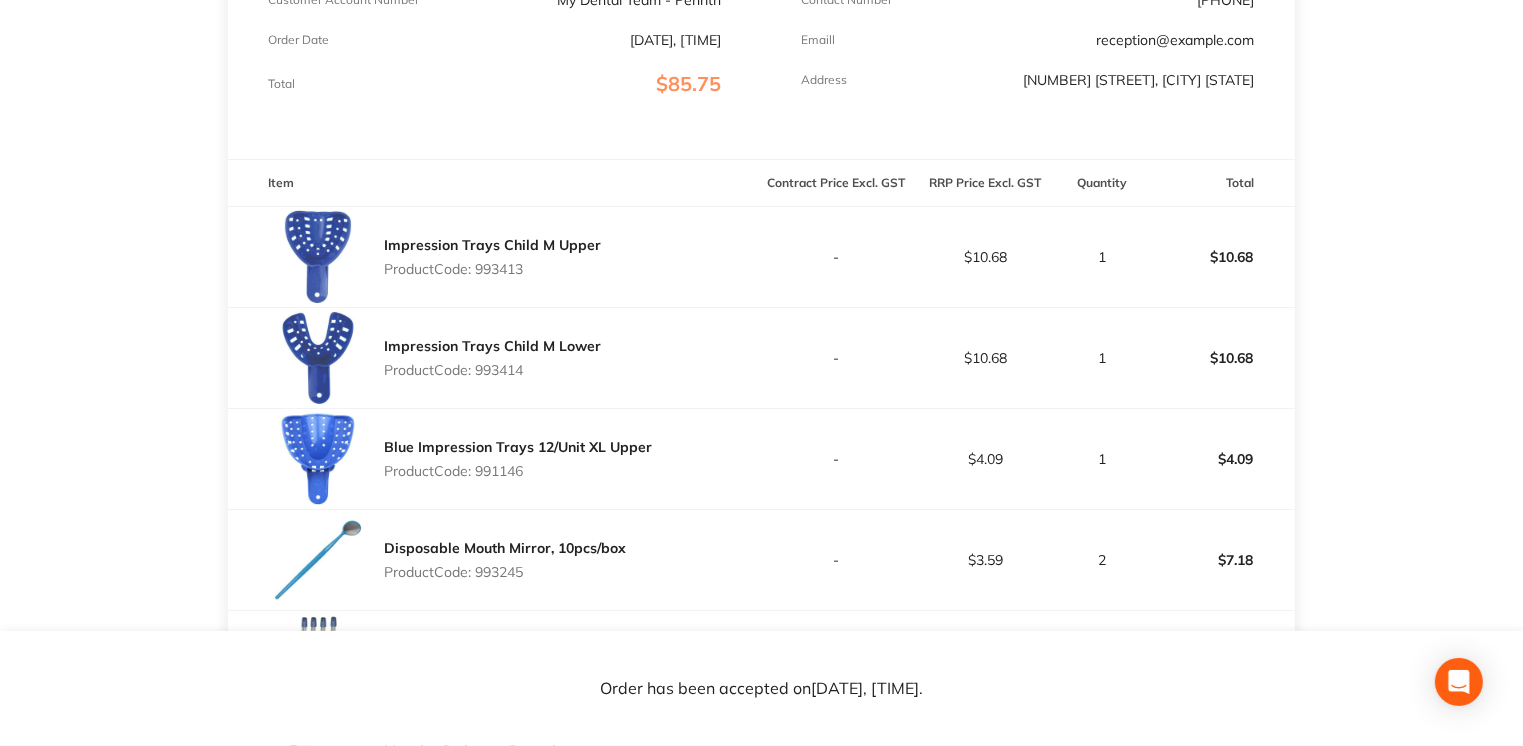 drag, startPoint x: 1521, startPoint y: 230, endPoint x: 1530, endPoint y: 154, distance: 76.53104 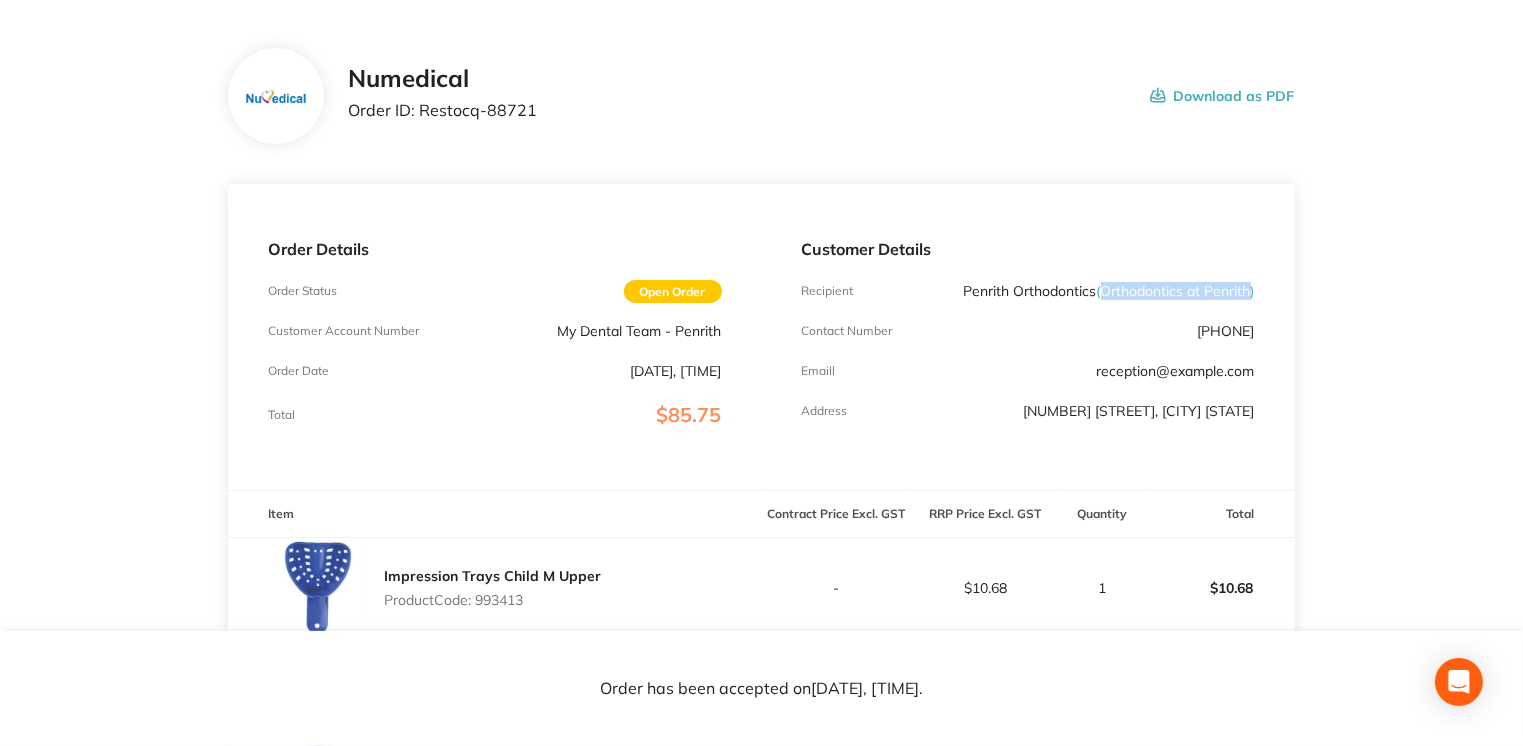 scroll, scrollTop: 55, scrollLeft: 0, axis: vertical 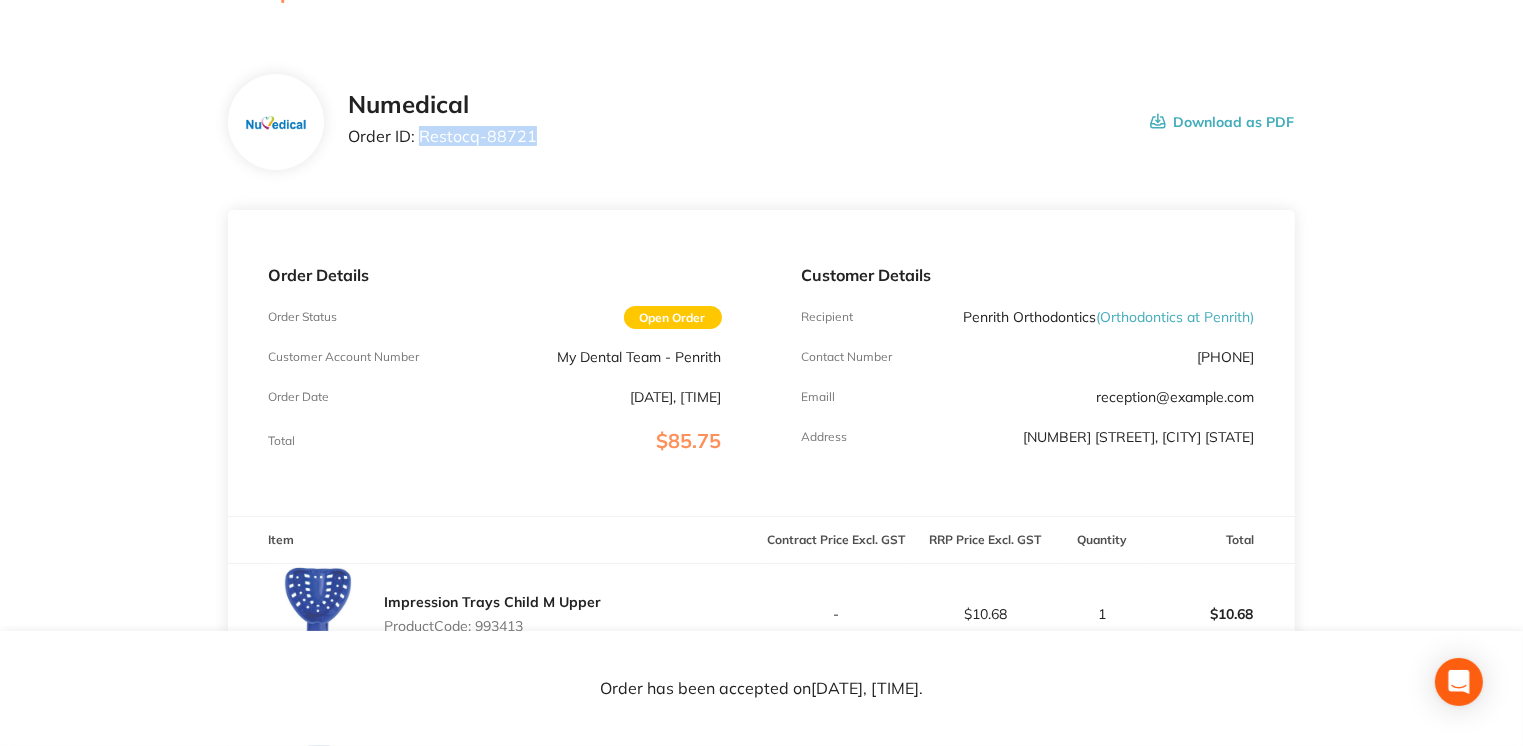 drag, startPoint x: 418, startPoint y: 137, endPoint x: 547, endPoint y: 129, distance: 129.24782 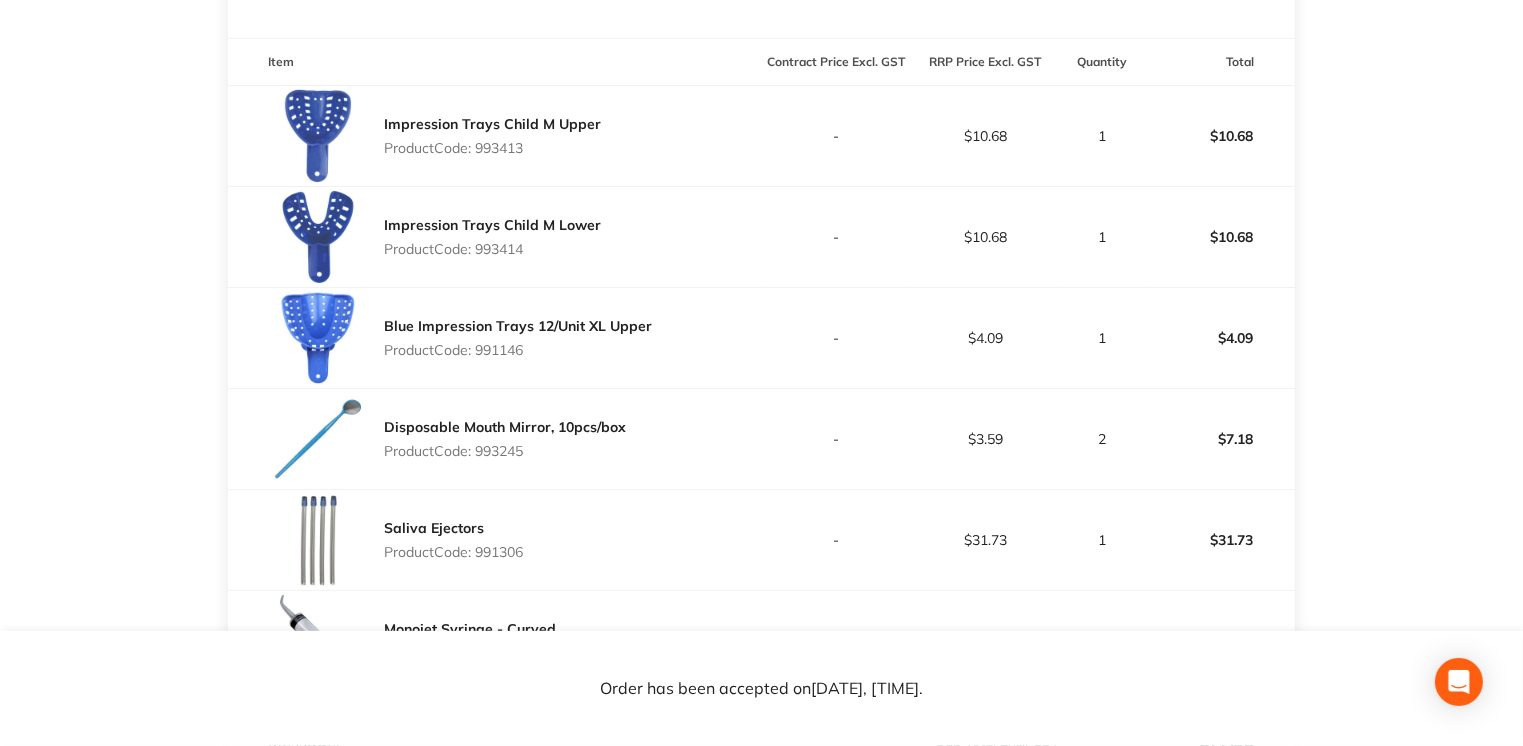 scroll, scrollTop: 582, scrollLeft: 0, axis: vertical 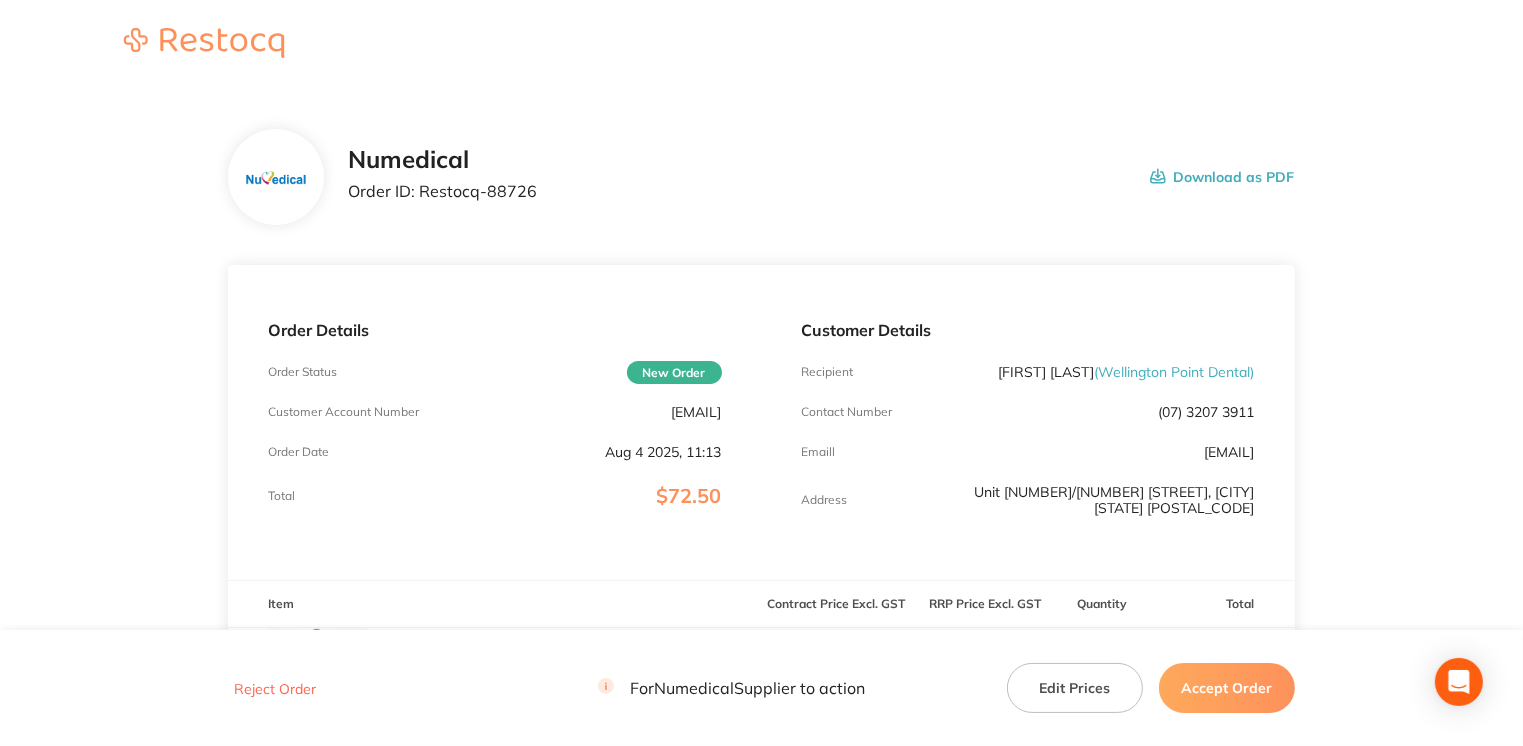 click on "Accept Order" at bounding box center (1227, 688) 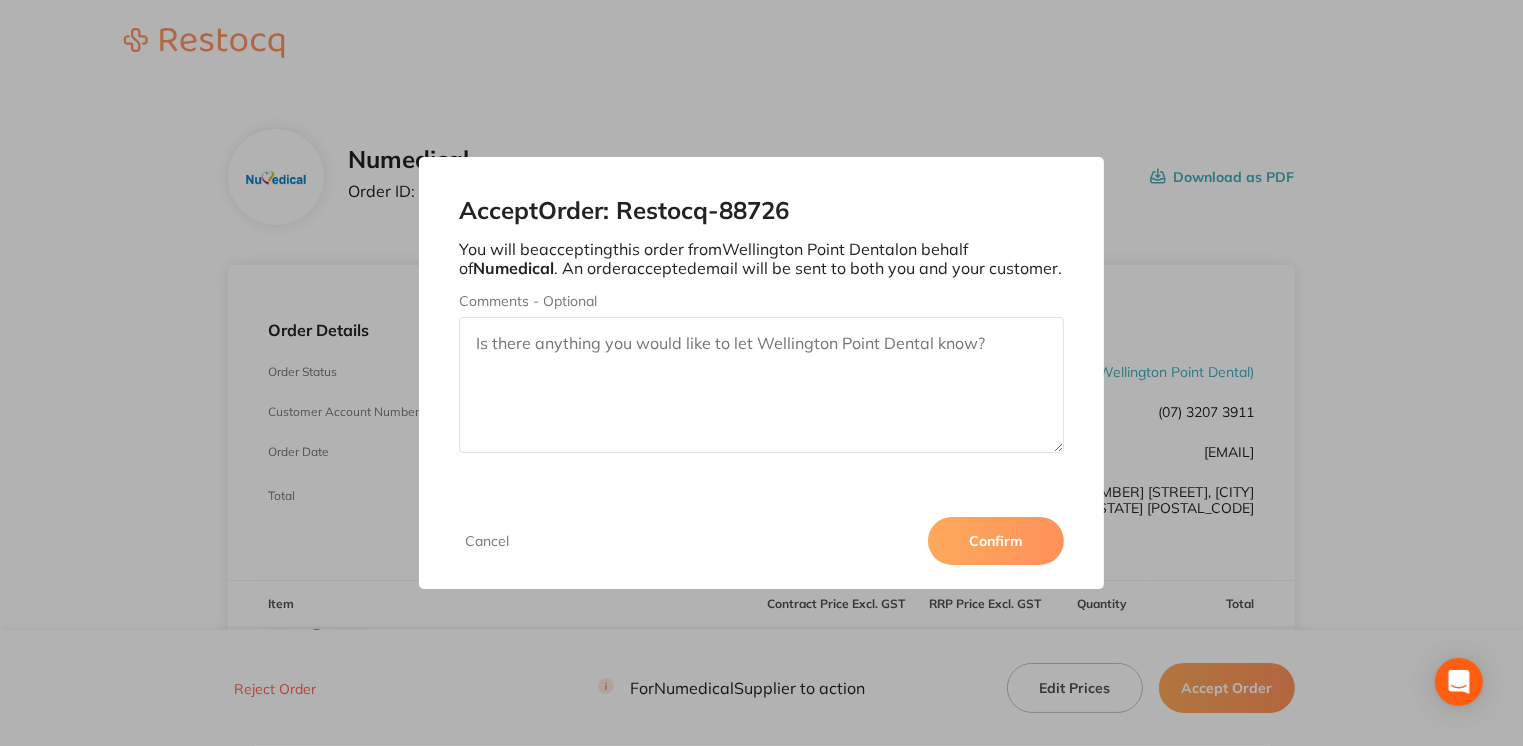 click on "Confirm" at bounding box center (996, 541) 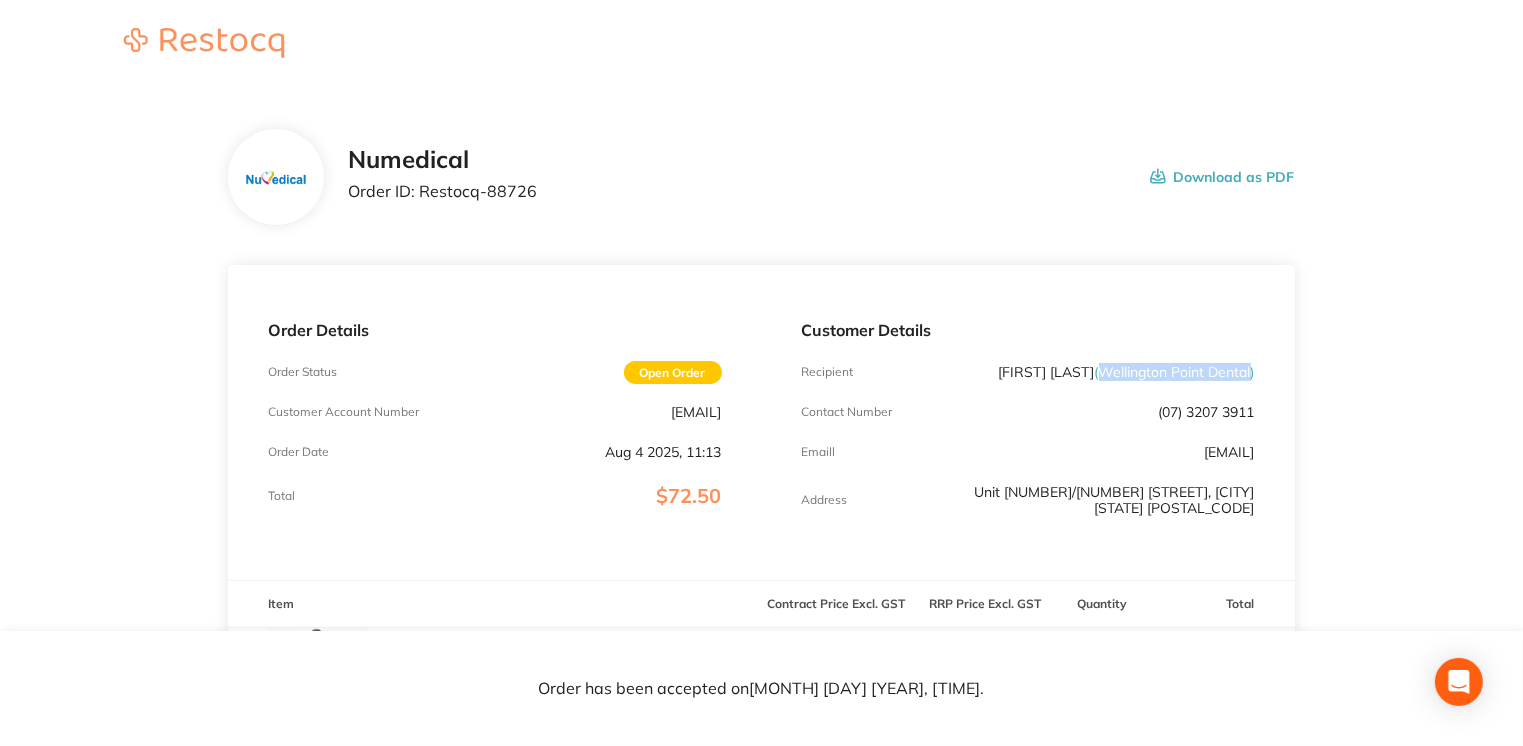drag, startPoint x: 1099, startPoint y: 370, endPoint x: 1248, endPoint y: 364, distance: 149.12076 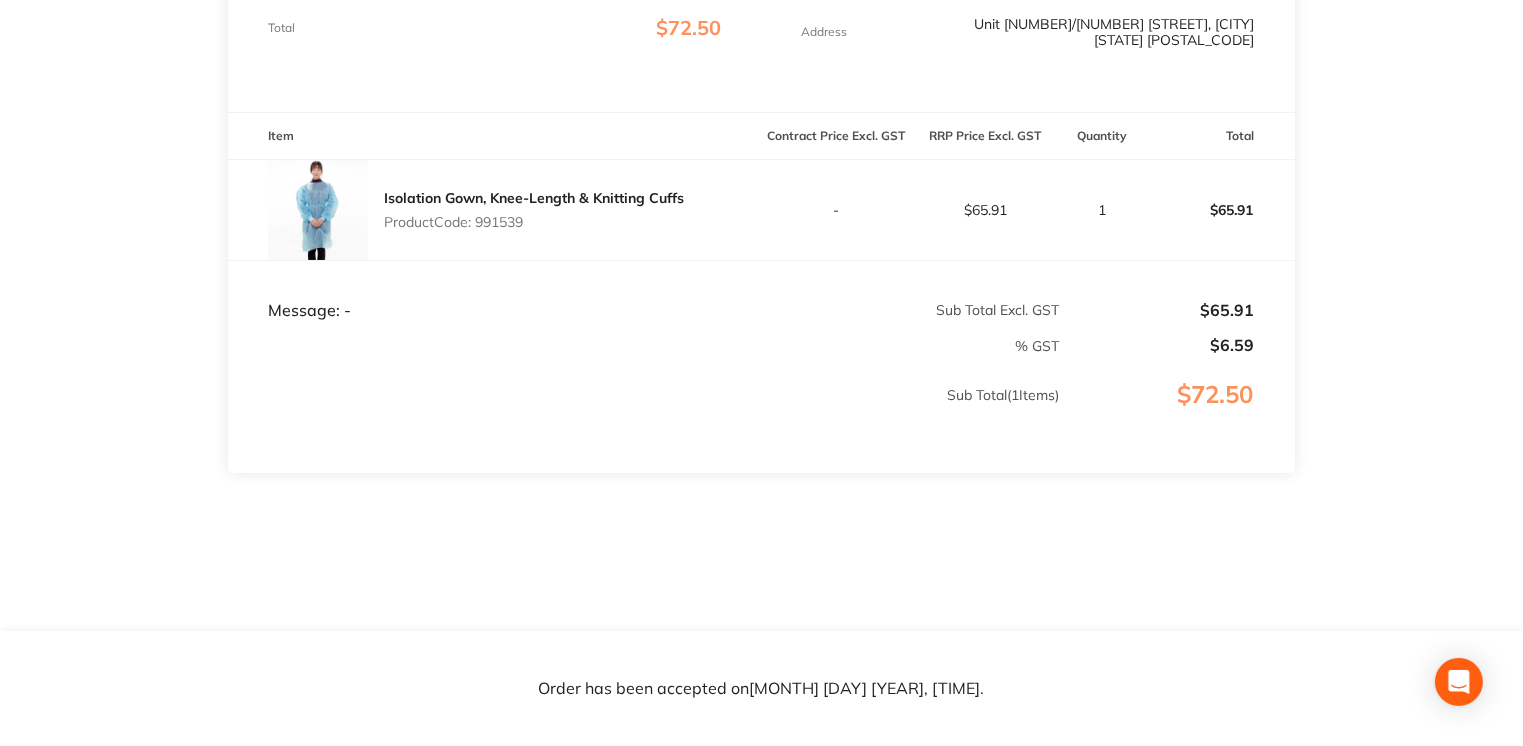 scroll, scrollTop: 0, scrollLeft: 0, axis: both 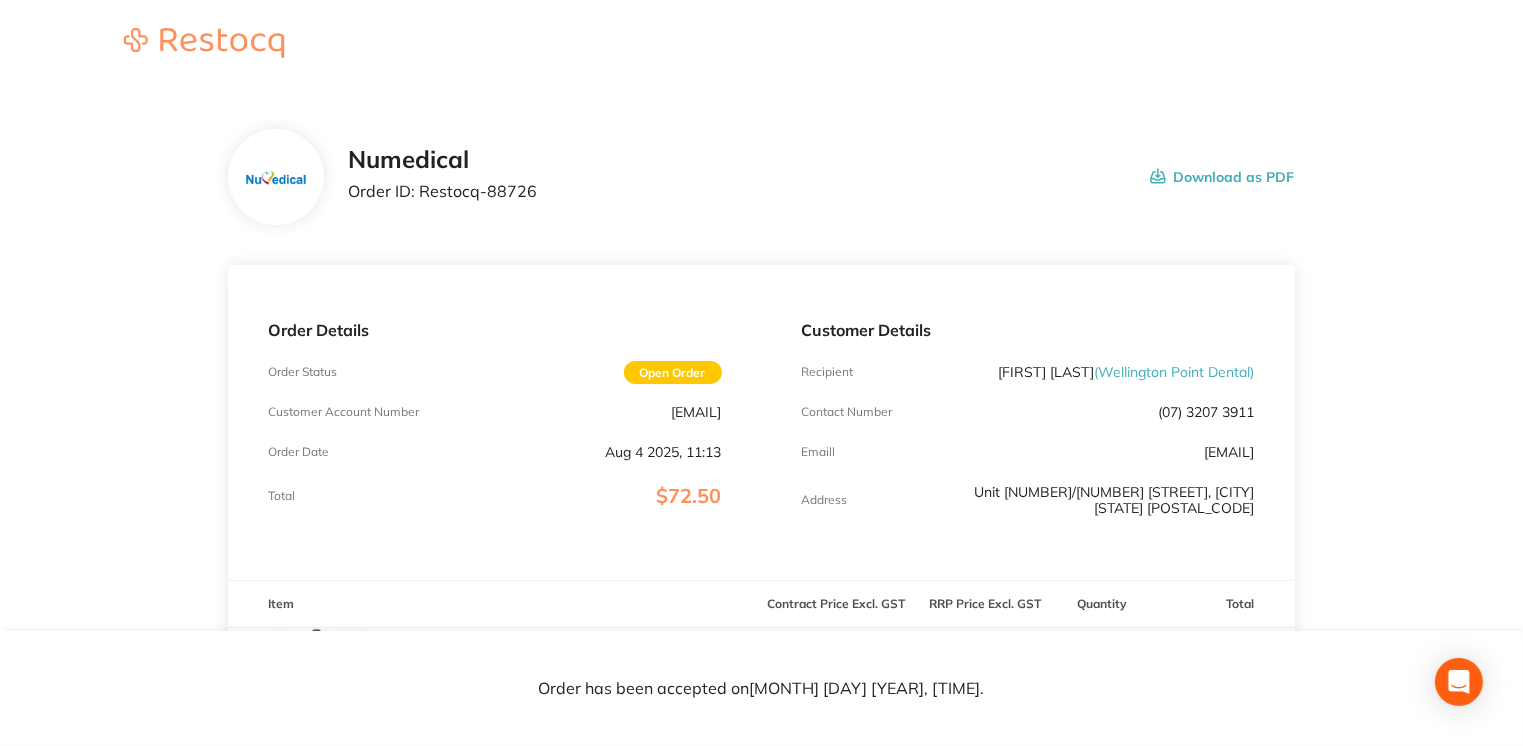click on "Order ID: Restocq- 88726" at bounding box center [442, 191] 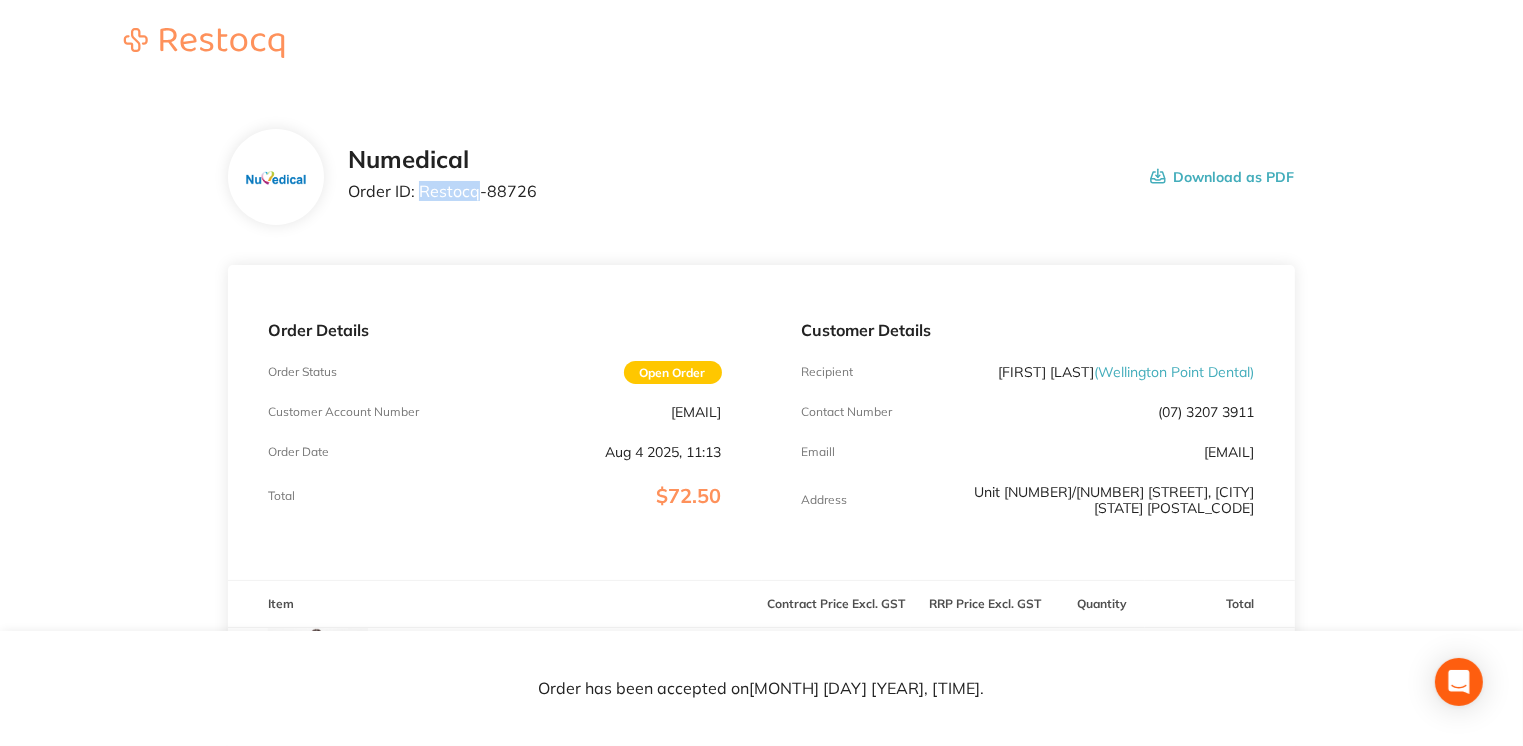click on "Order ID: Restocq- 88726" at bounding box center (442, 191) 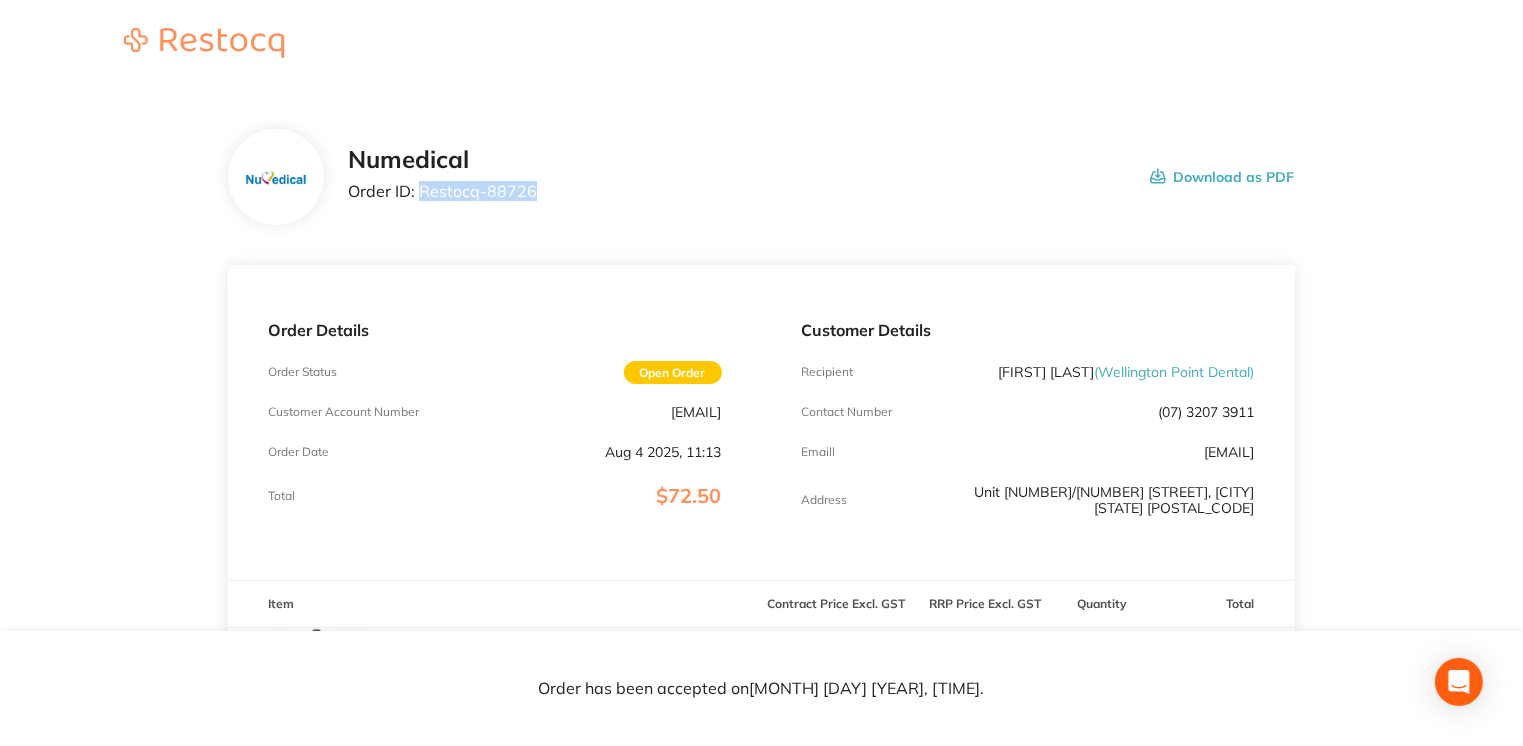 drag, startPoint x: 419, startPoint y: 187, endPoint x: 552, endPoint y: 188, distance: 133.00375 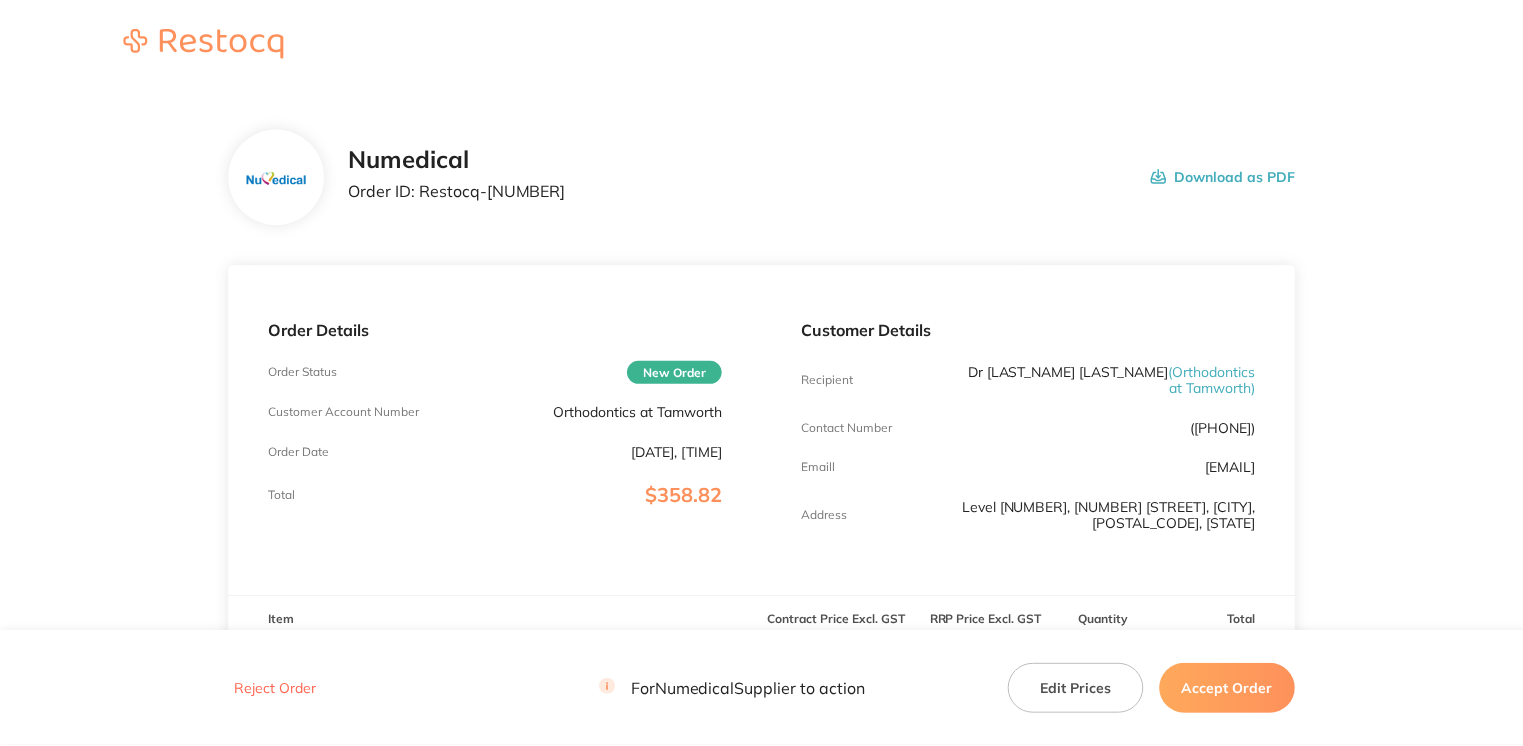 scroll, scrollTop: 0, scrollLeft: 0, axis: both 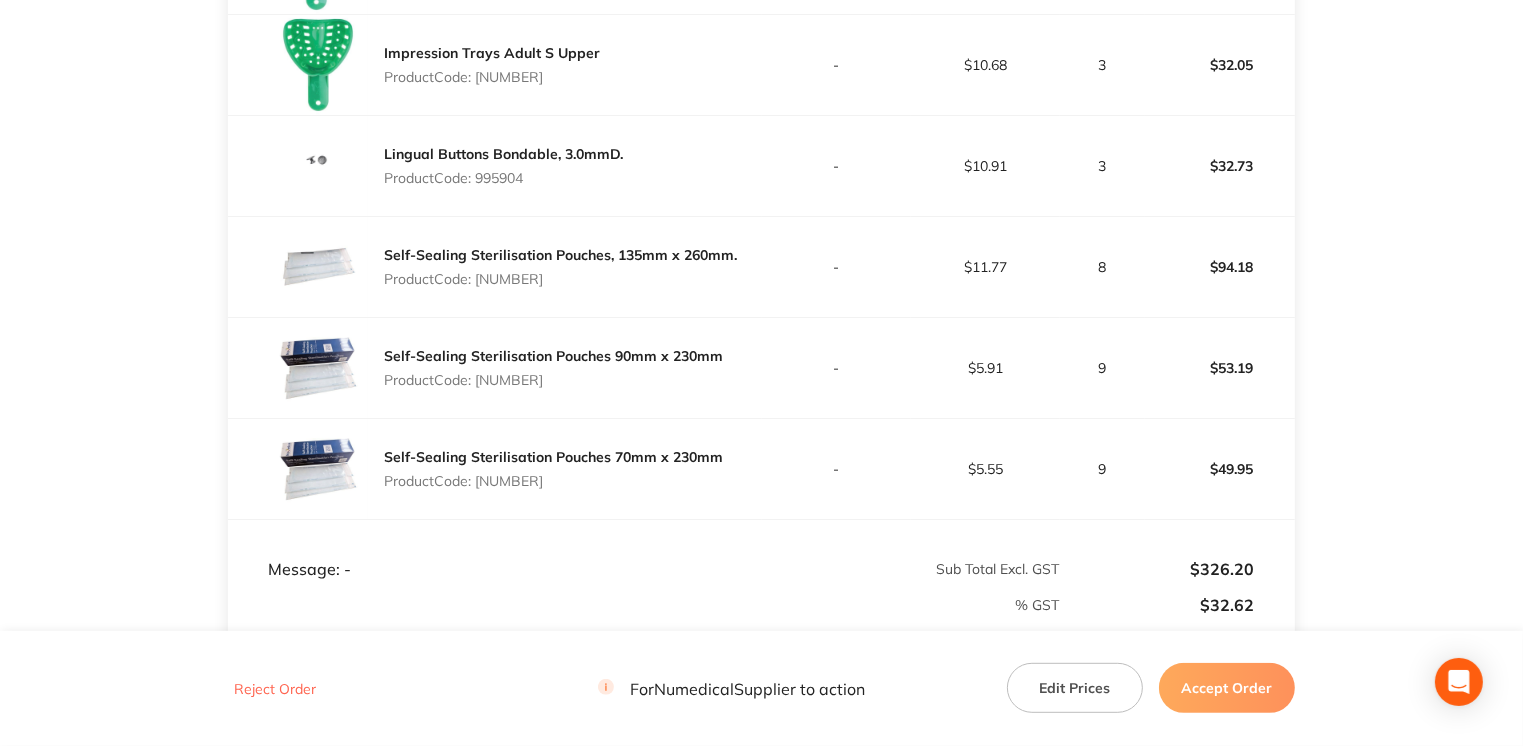click on "Accept Order" at bounding box center (1227, 688) 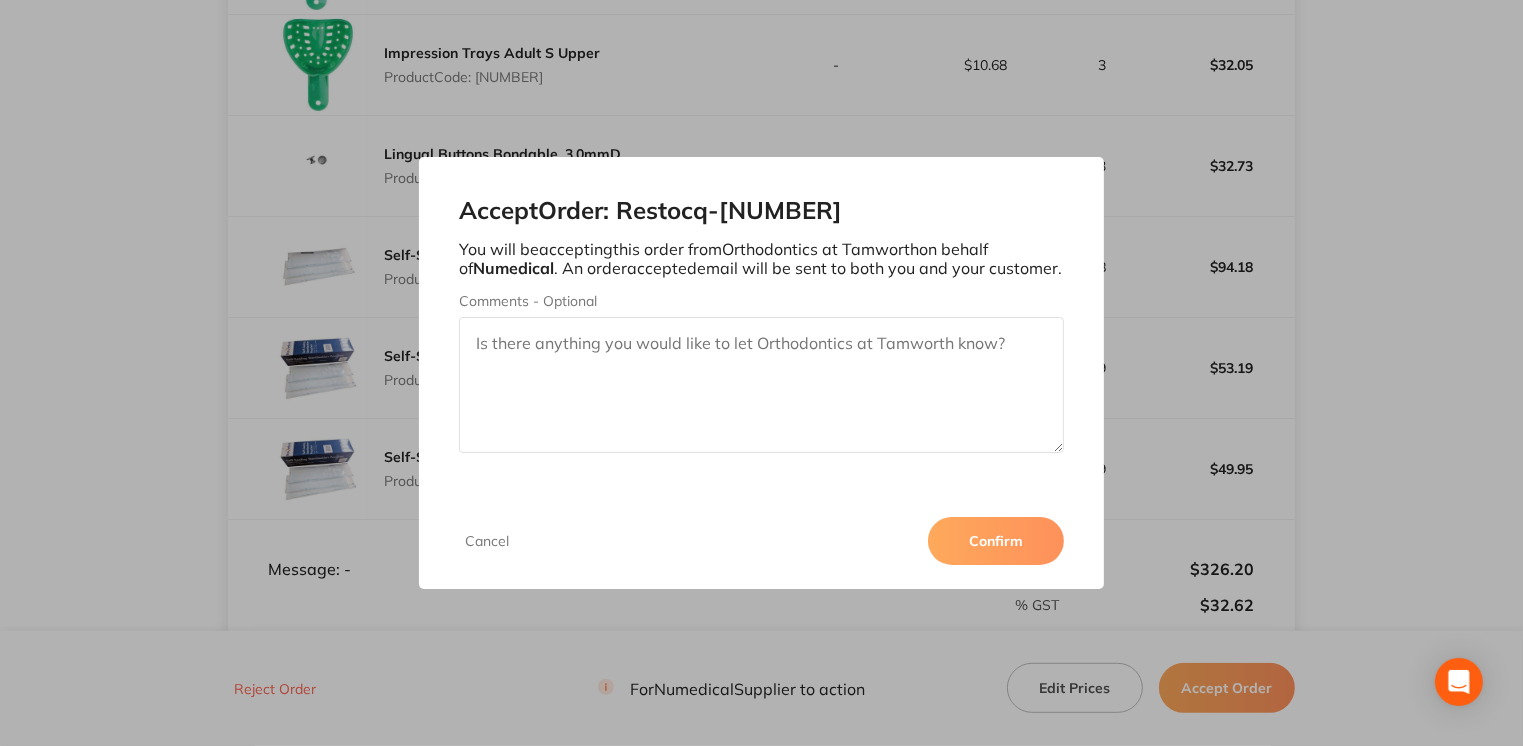 click on "Confirm" at bounding box center (996, 541) 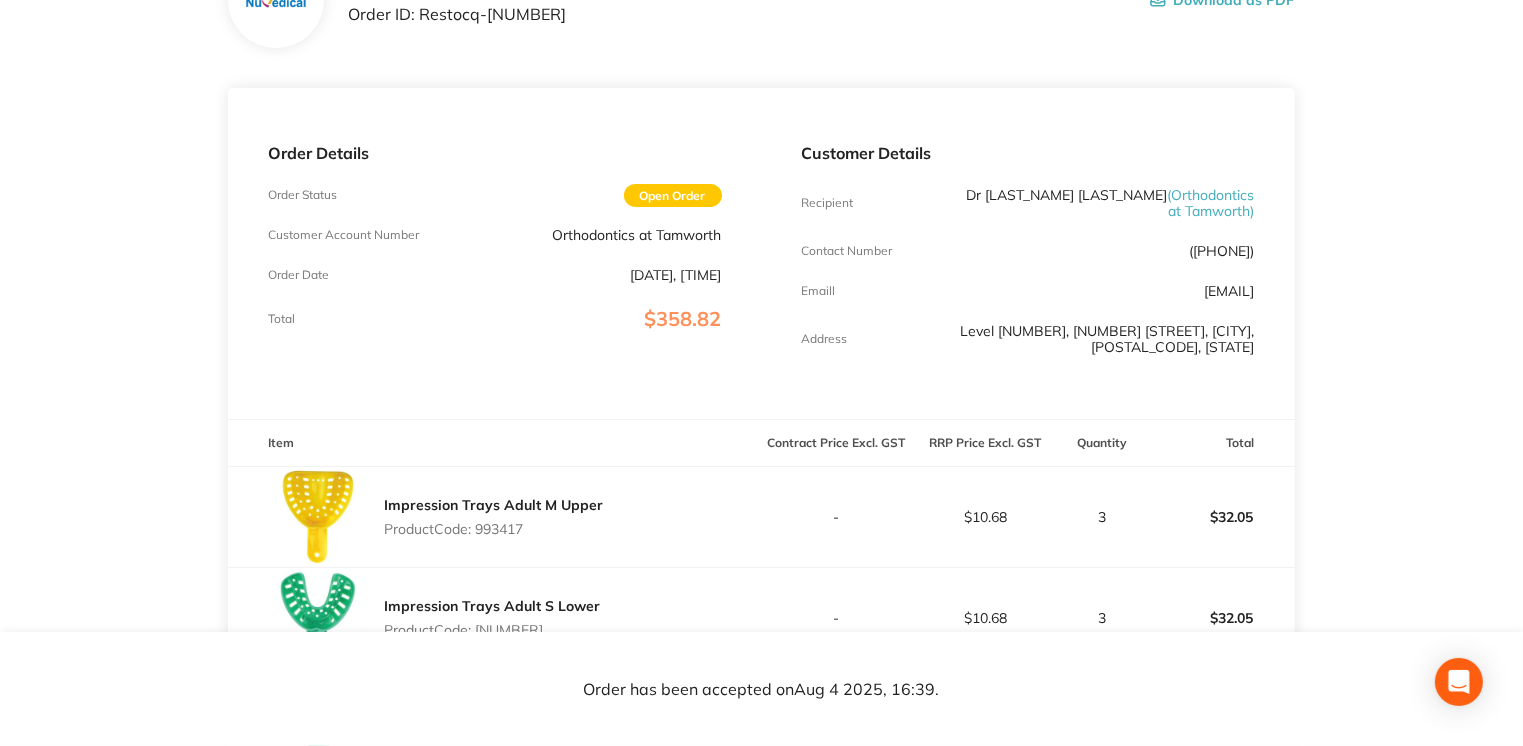 scroll, scrollTop: 63, scrollLeft: 0, axis: vertical 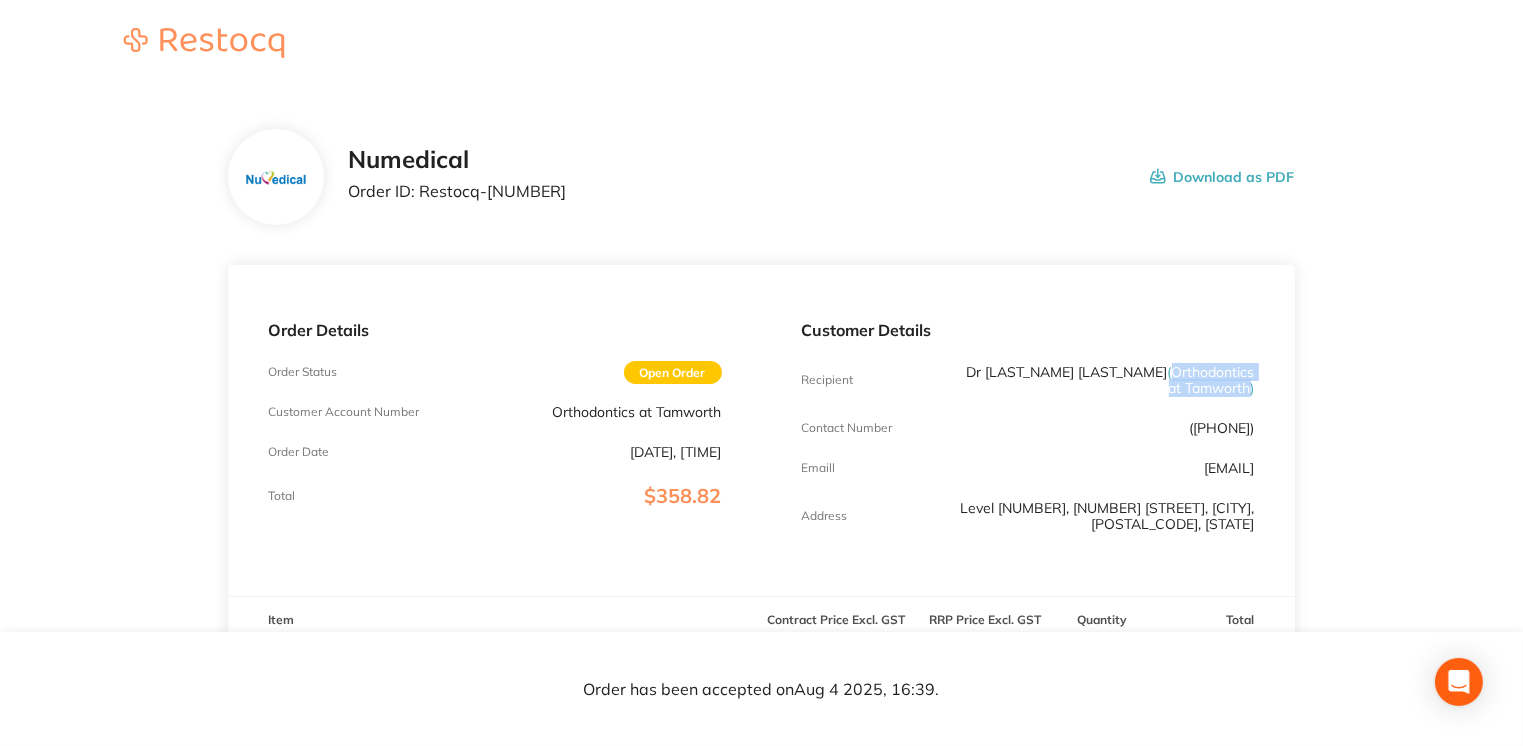 drag, startPoint x: 1154, startPoint y: 367, endPoint x: 1248, endPoint y: 388, distance: 96.317184 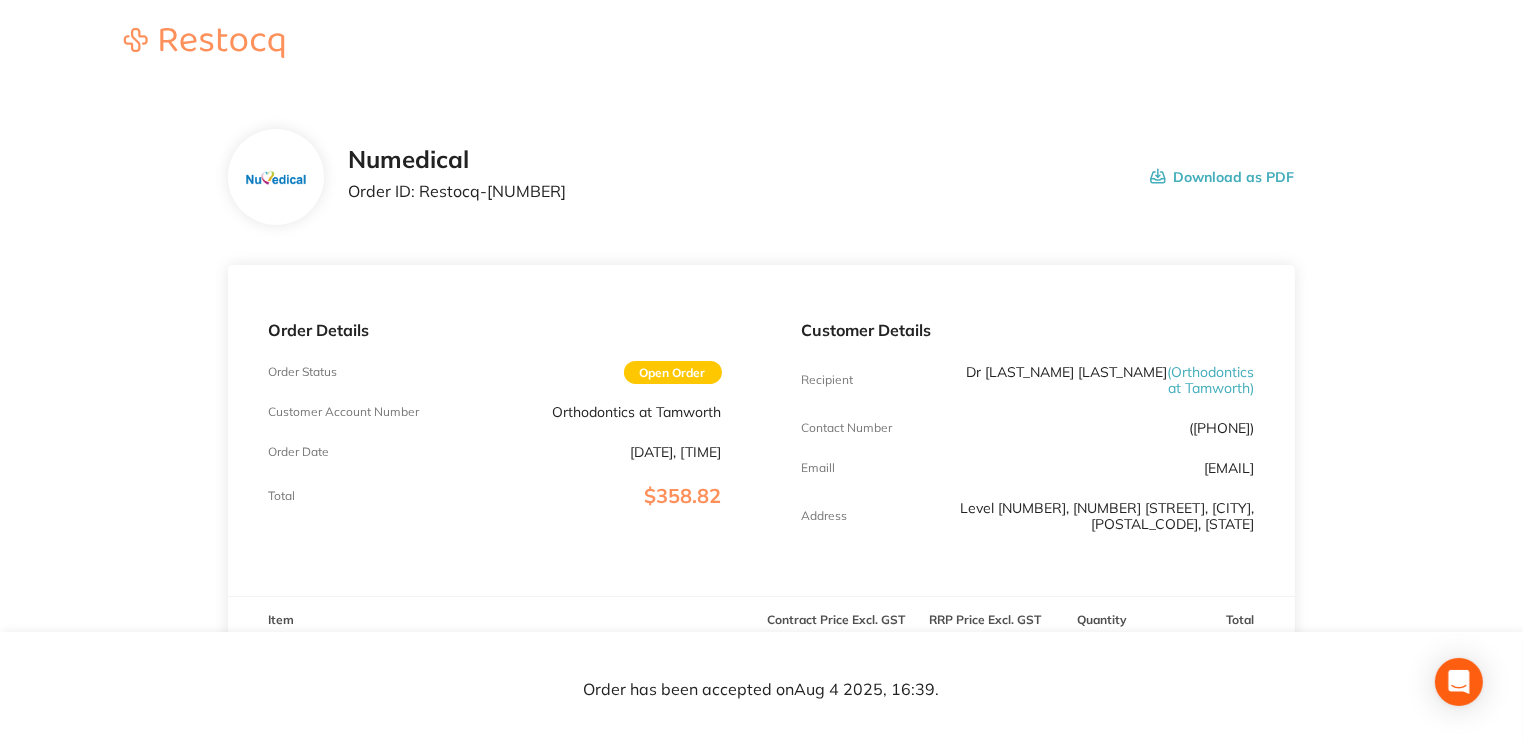 click on "Order ID: Restocq- 88960" at bounding box center [457, 191] 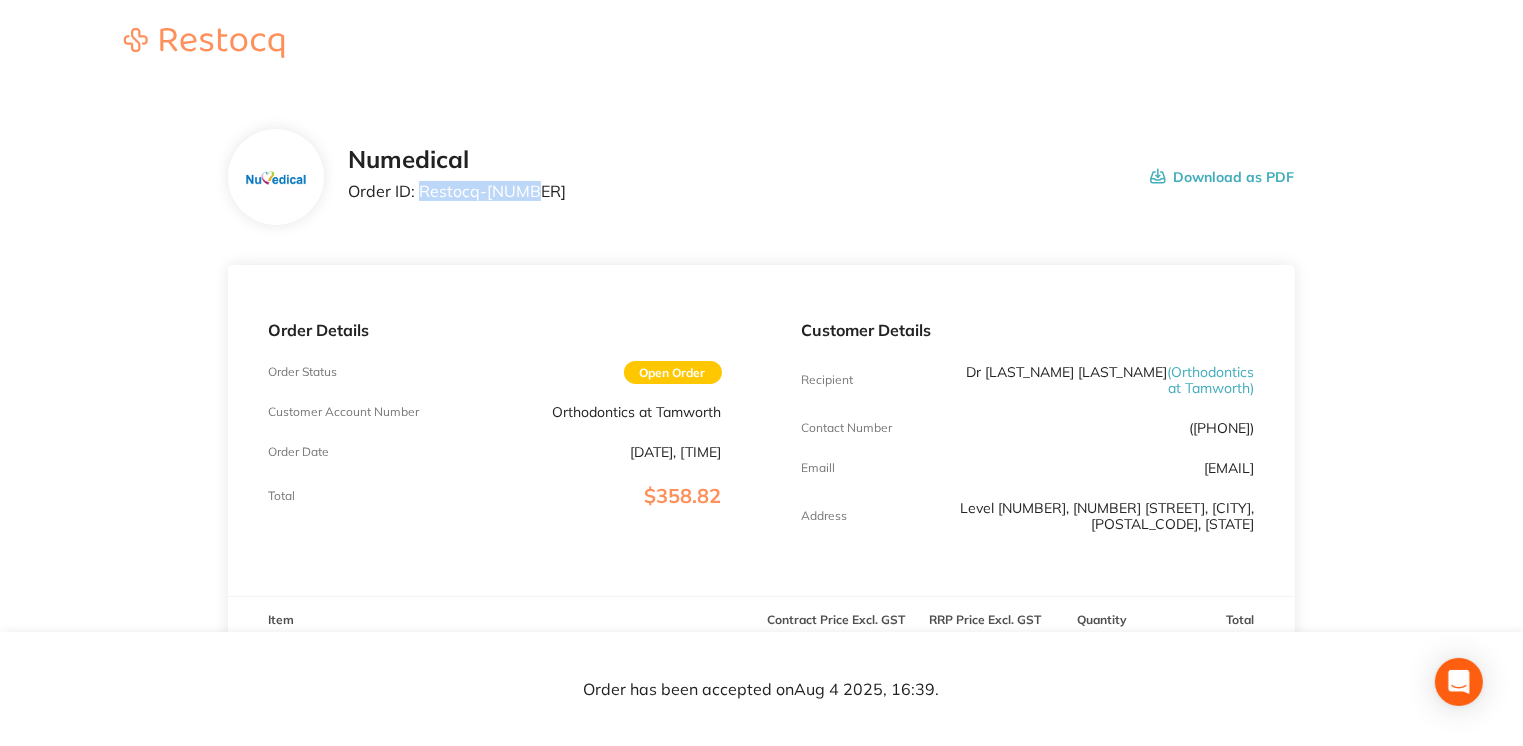 drag, startPoint x: 421, startPoint y: 192, endPoint x: 591, endPoint y: 199, distance: 170.14406 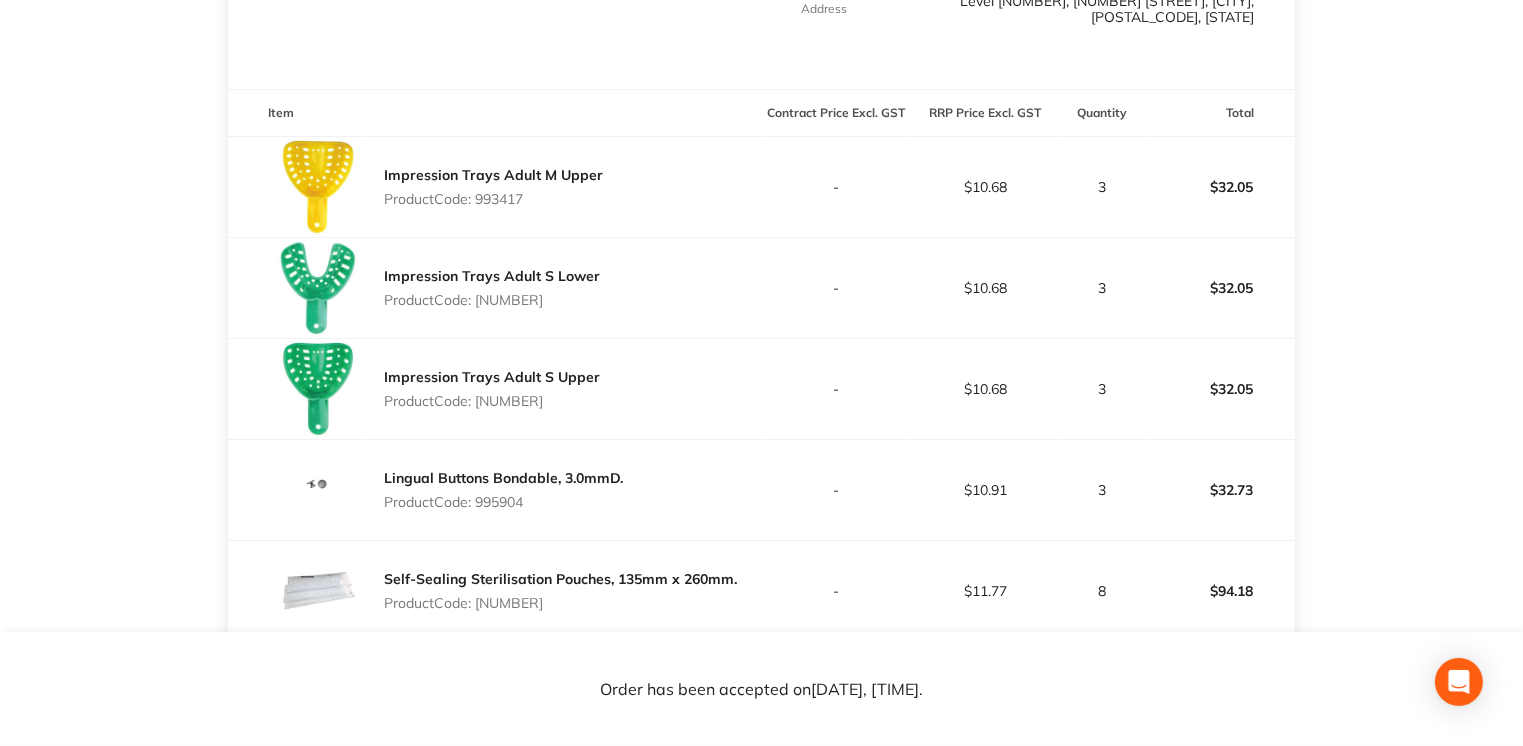 scroll, scrollTop: 527, scrollLeft: 0, axis: vertical 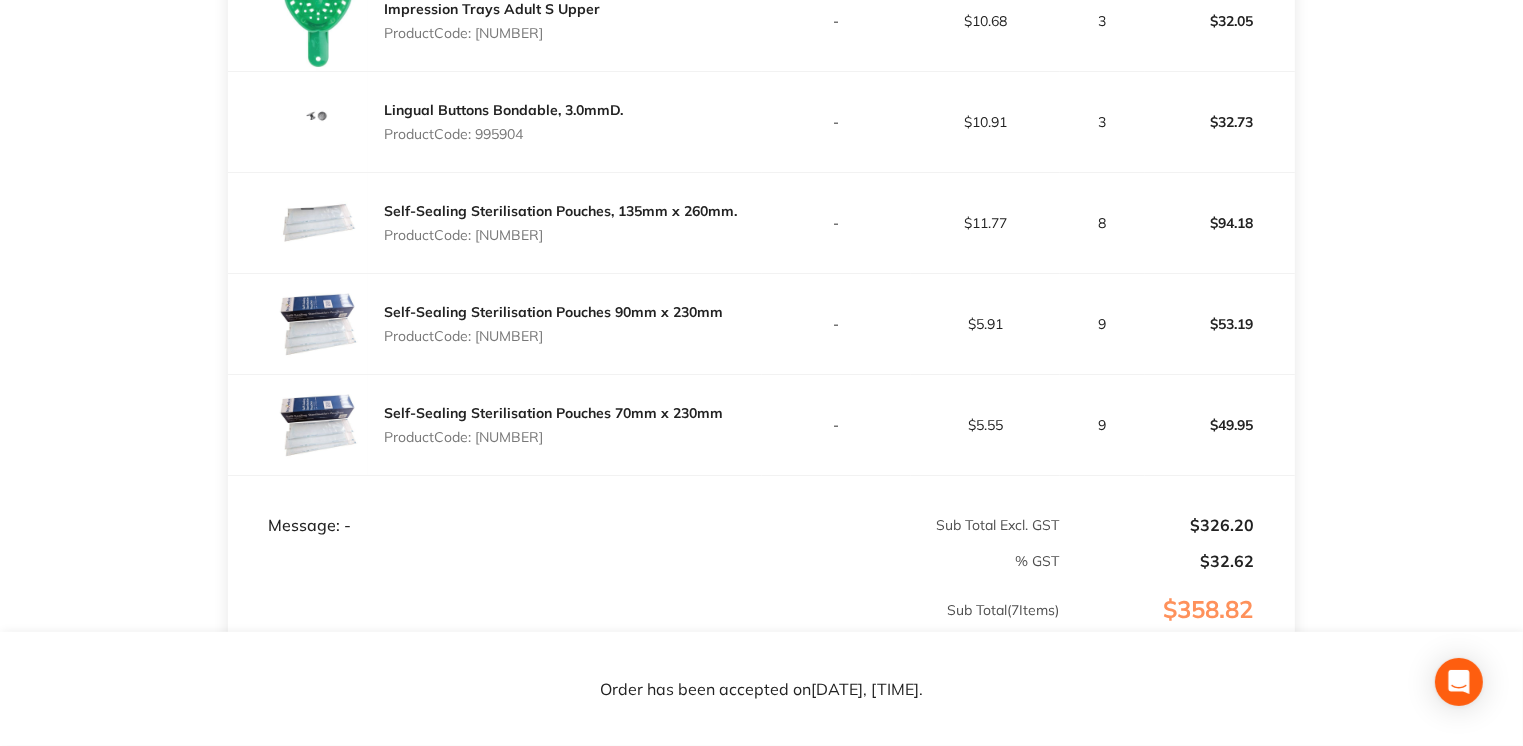 click on "Order has been accepted on  Aug 4 2025, 16:44 ." at bounding box center (761, 689) 